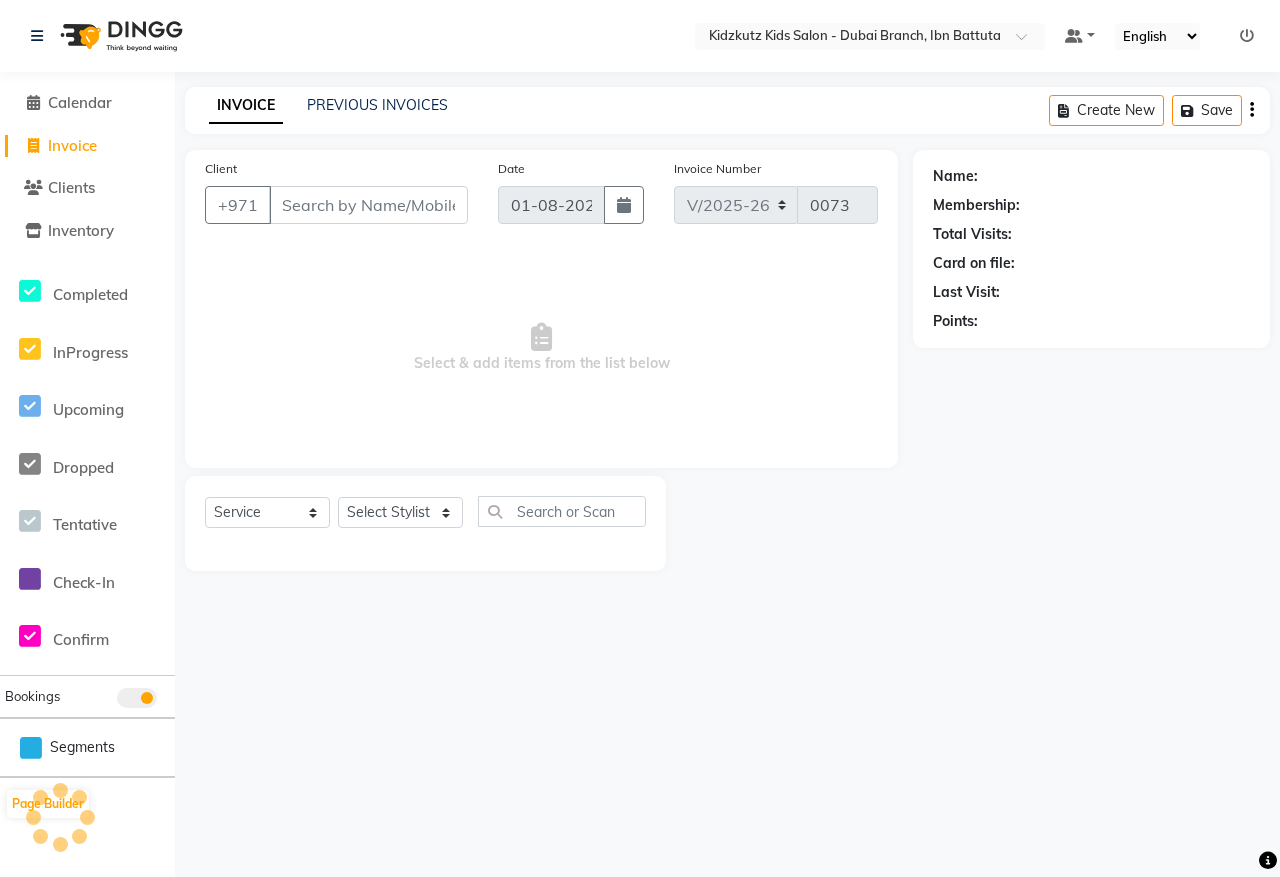 select on "8554" 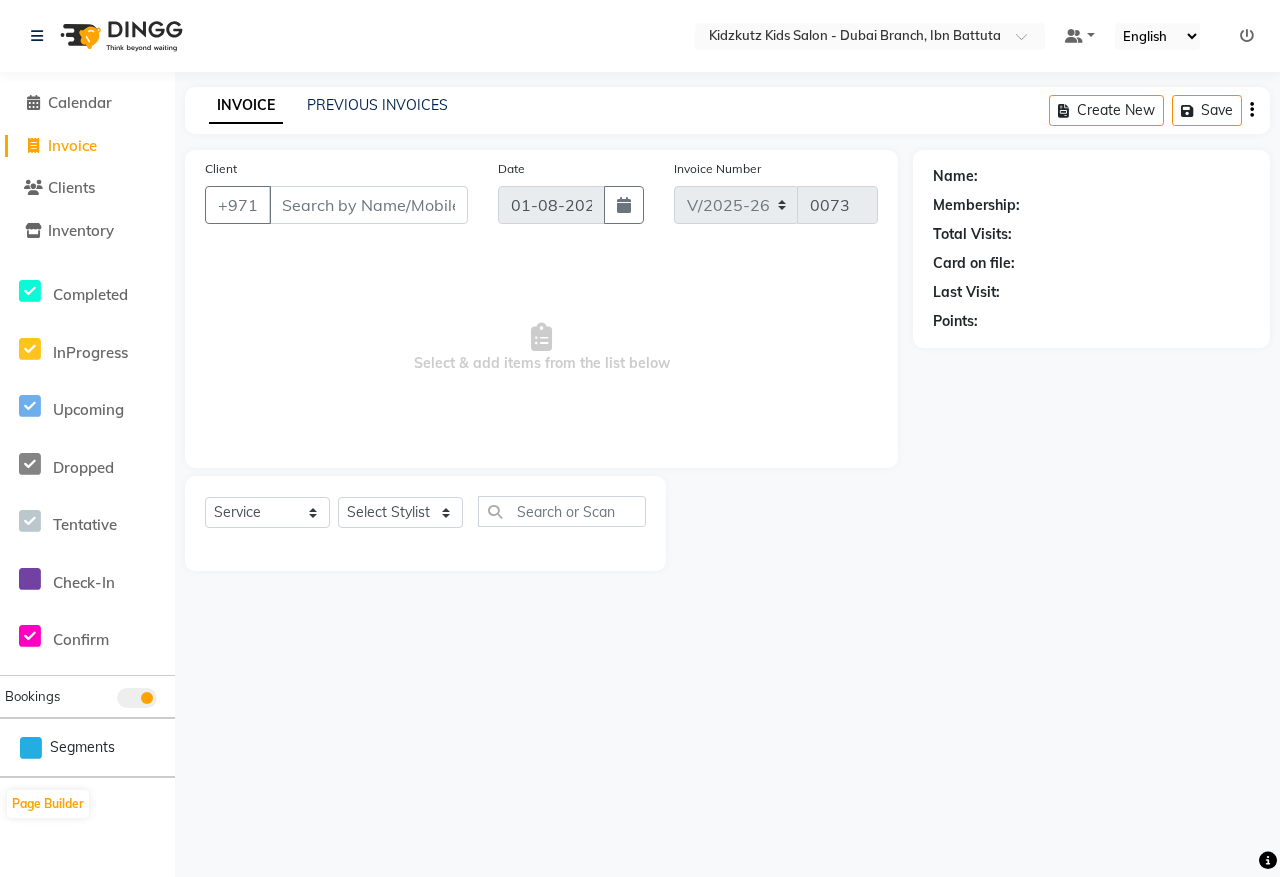 click on "Client" at bounding box center (368, 205) 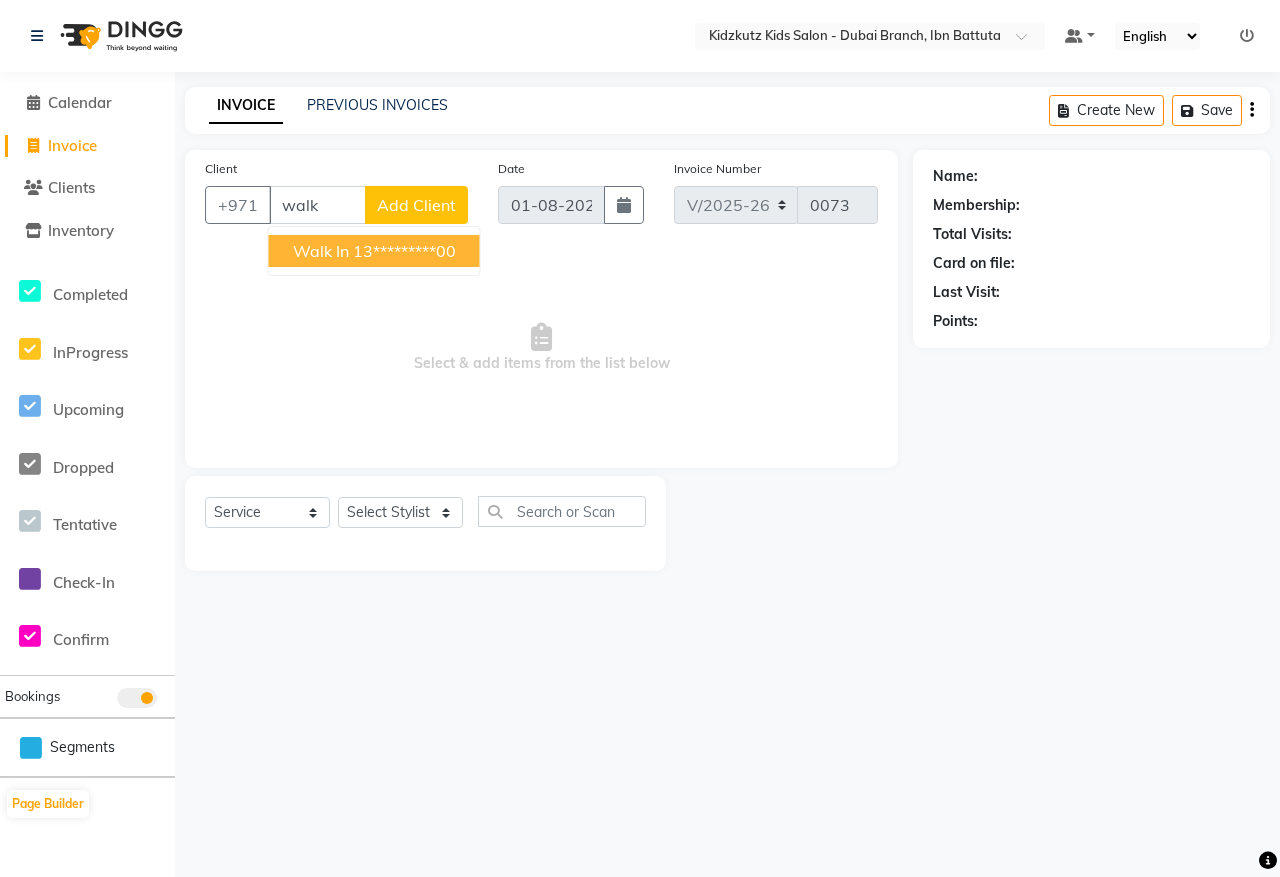 click on "13*********00" at bounding box center [404, 251] 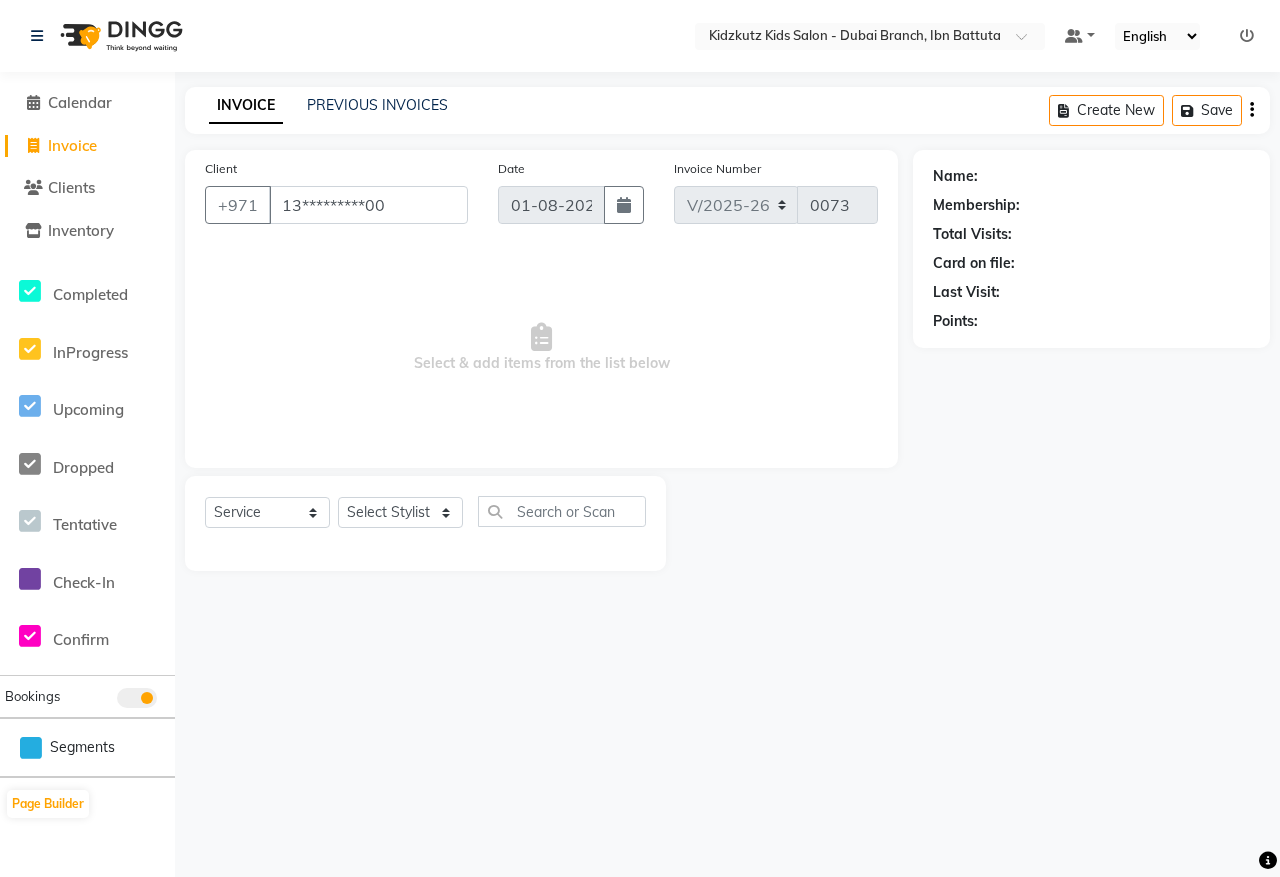 type on "13*********00" 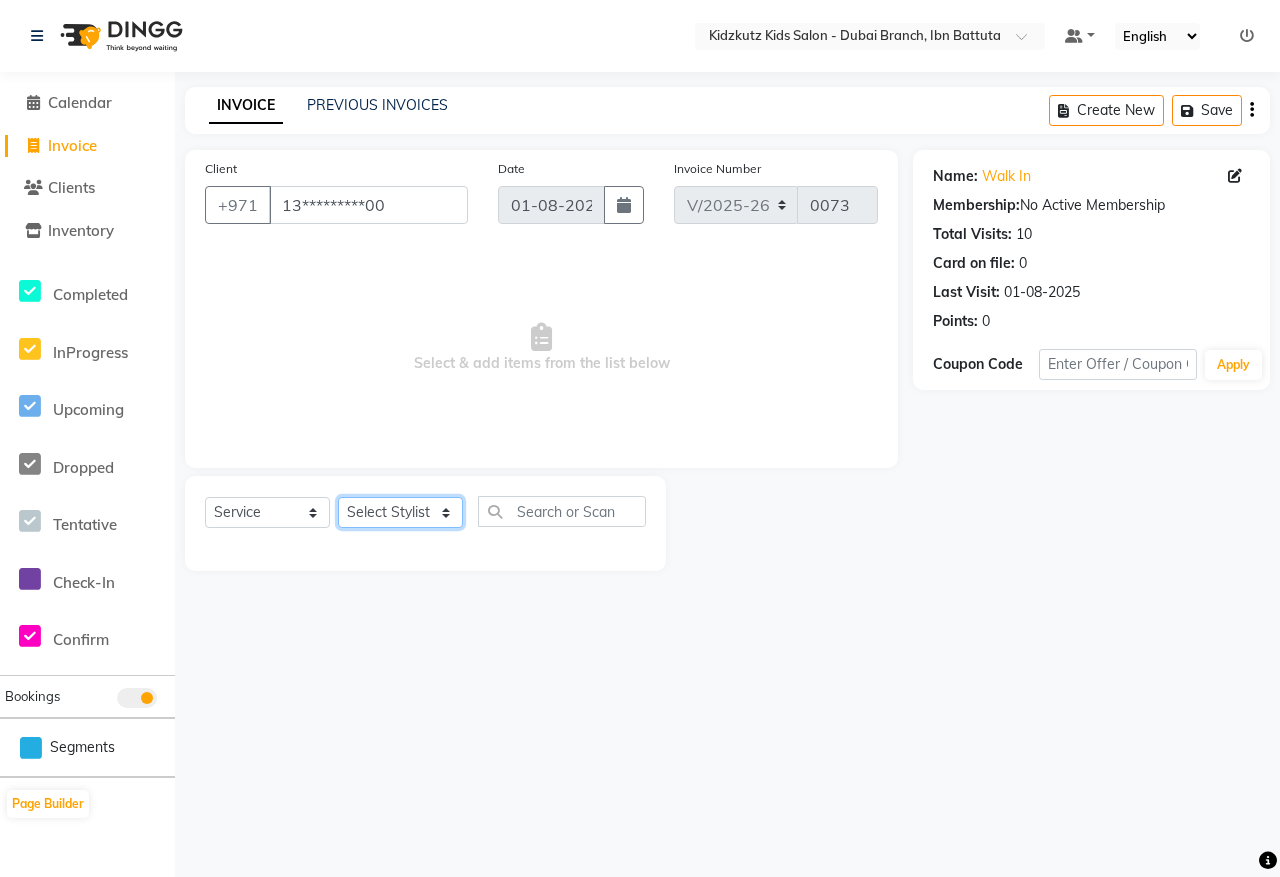 click on "Select Stylist Aris Barber6 Chami Mr. Marwan Sales Sarah Victor Willy" 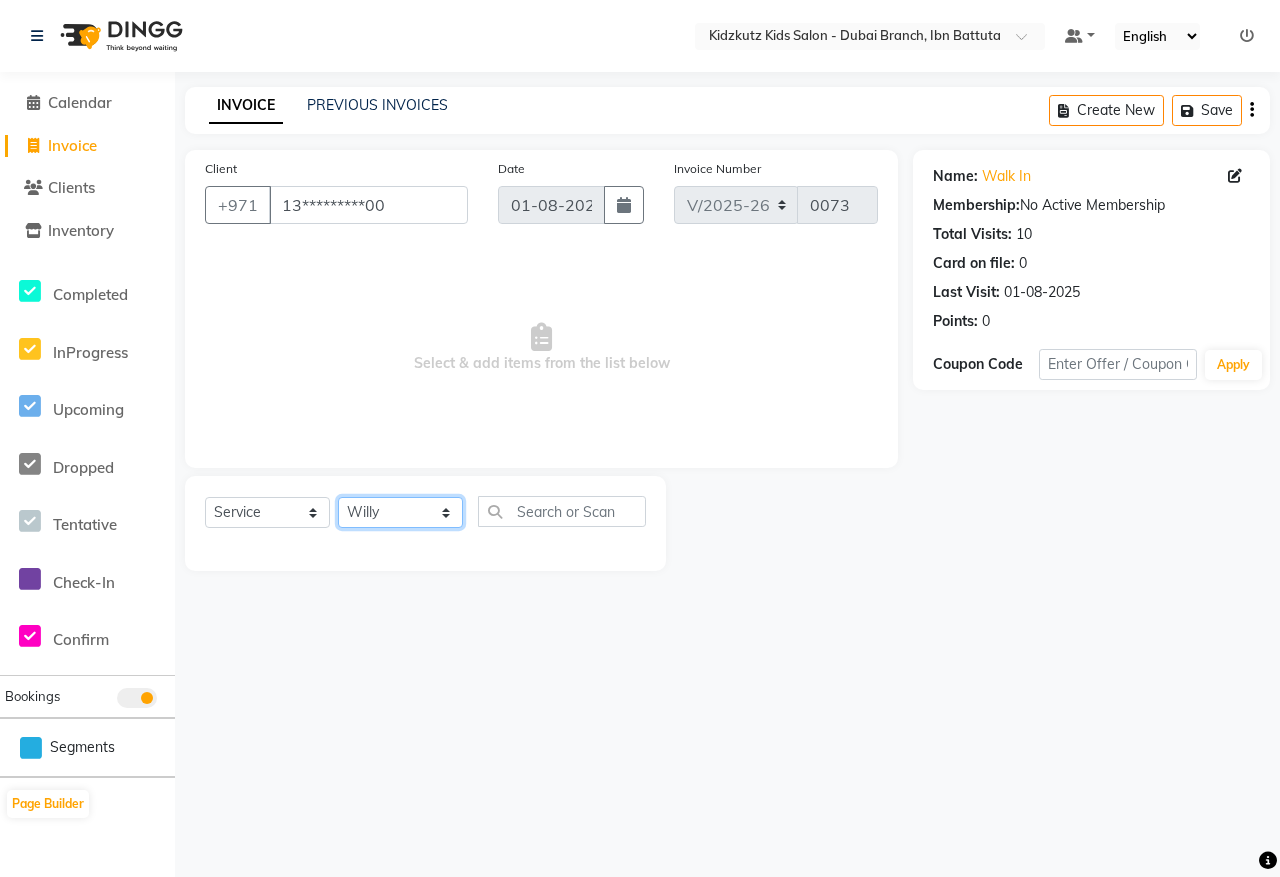 click on "Select Stylist Aris Barber6 Chami Mr. Marwan Sales Sarah Victor Willy" 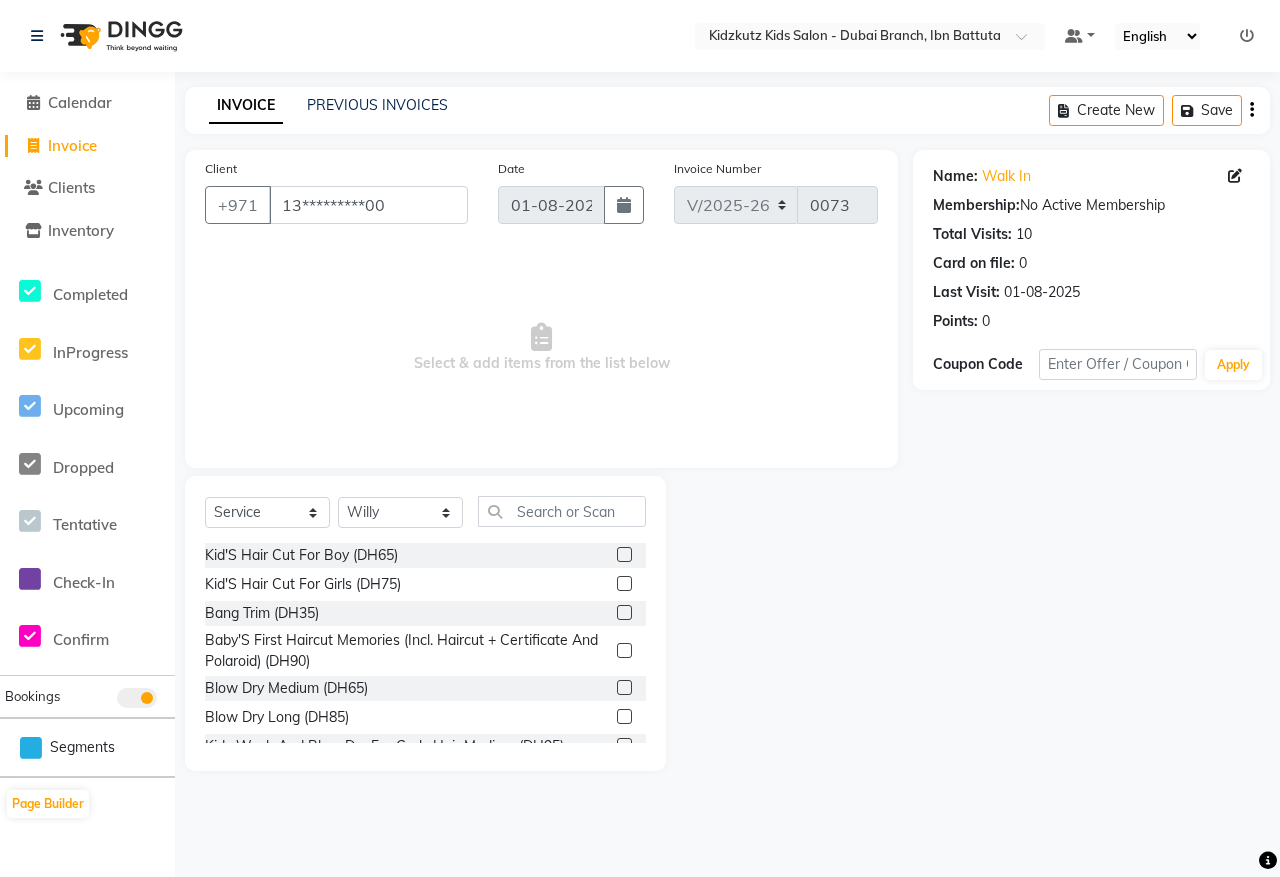 click 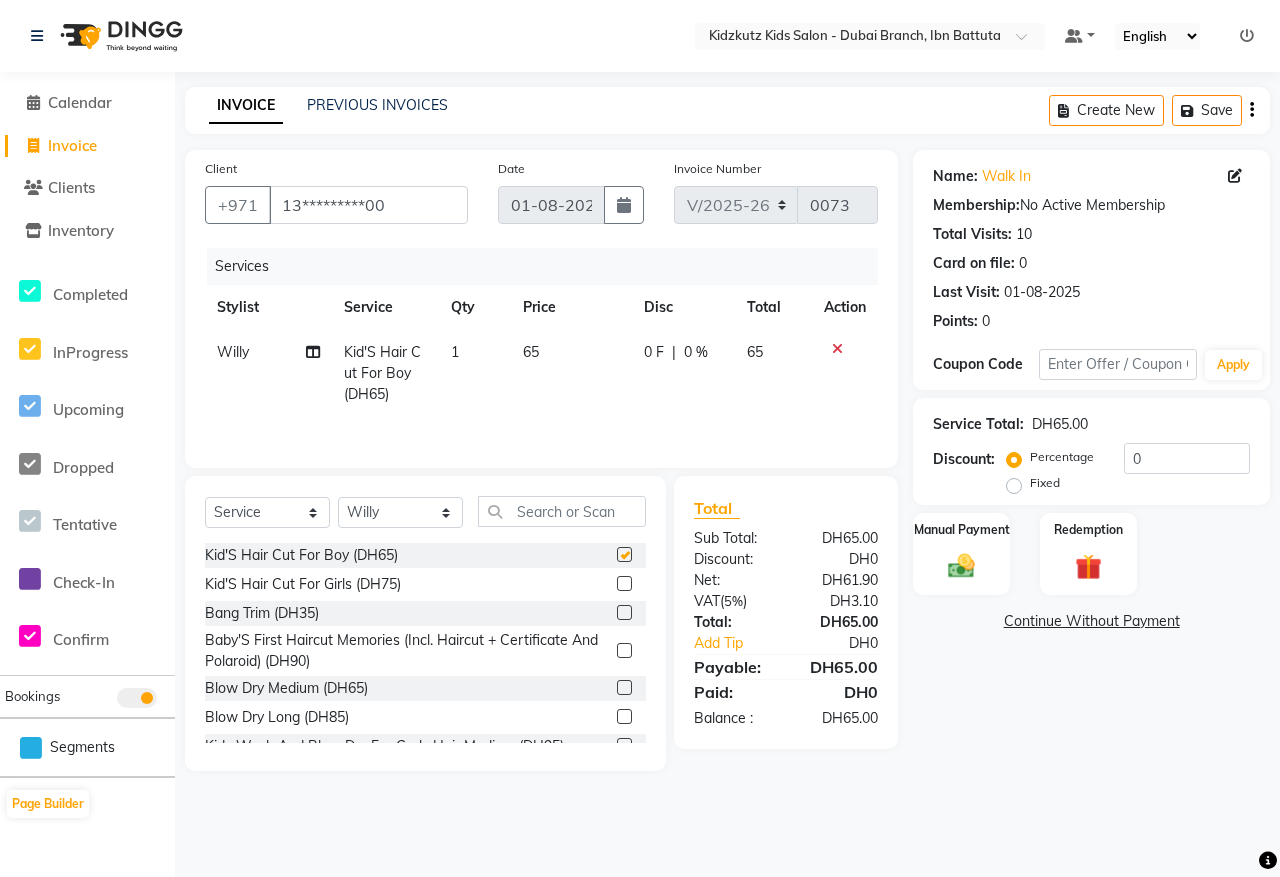 checkbox on "false" 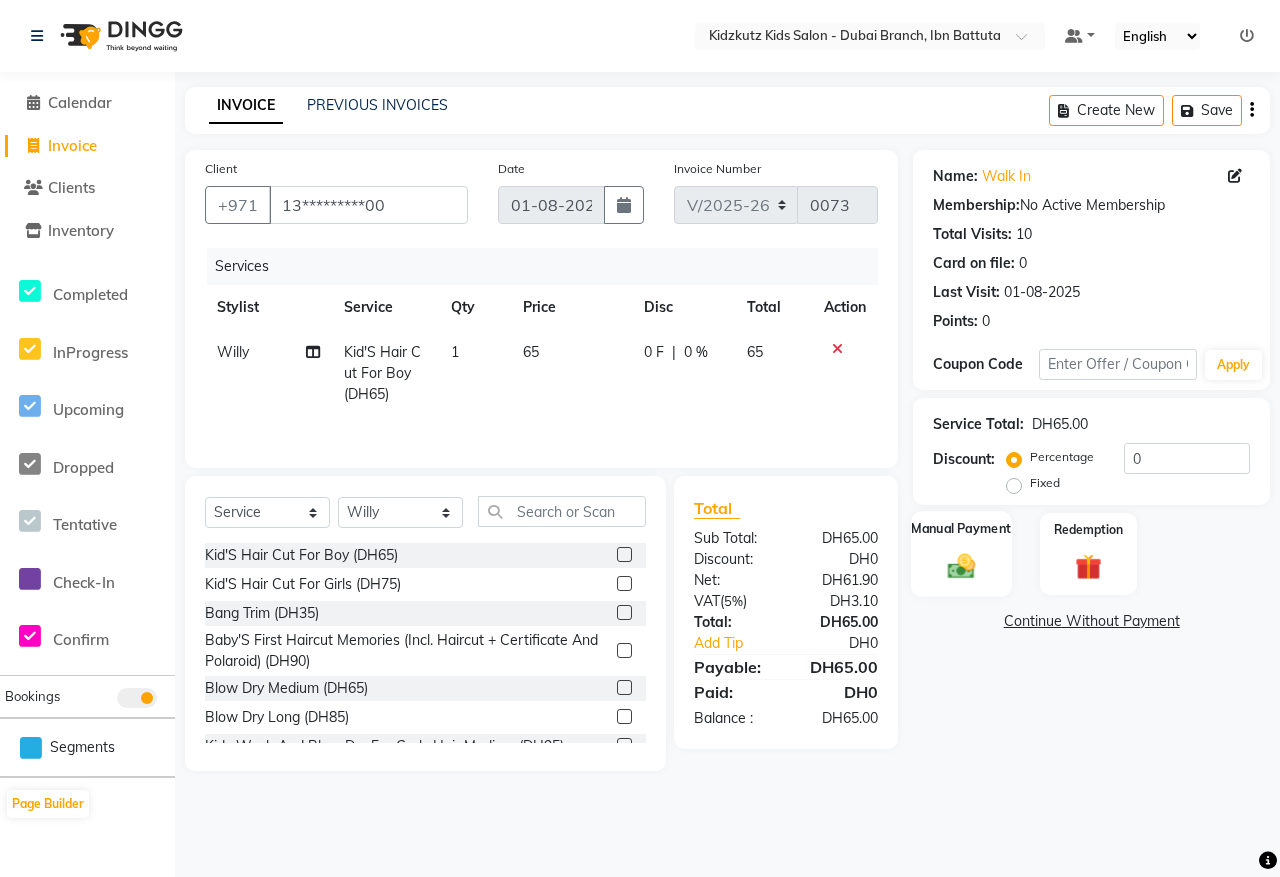 click on "Manual Payment" 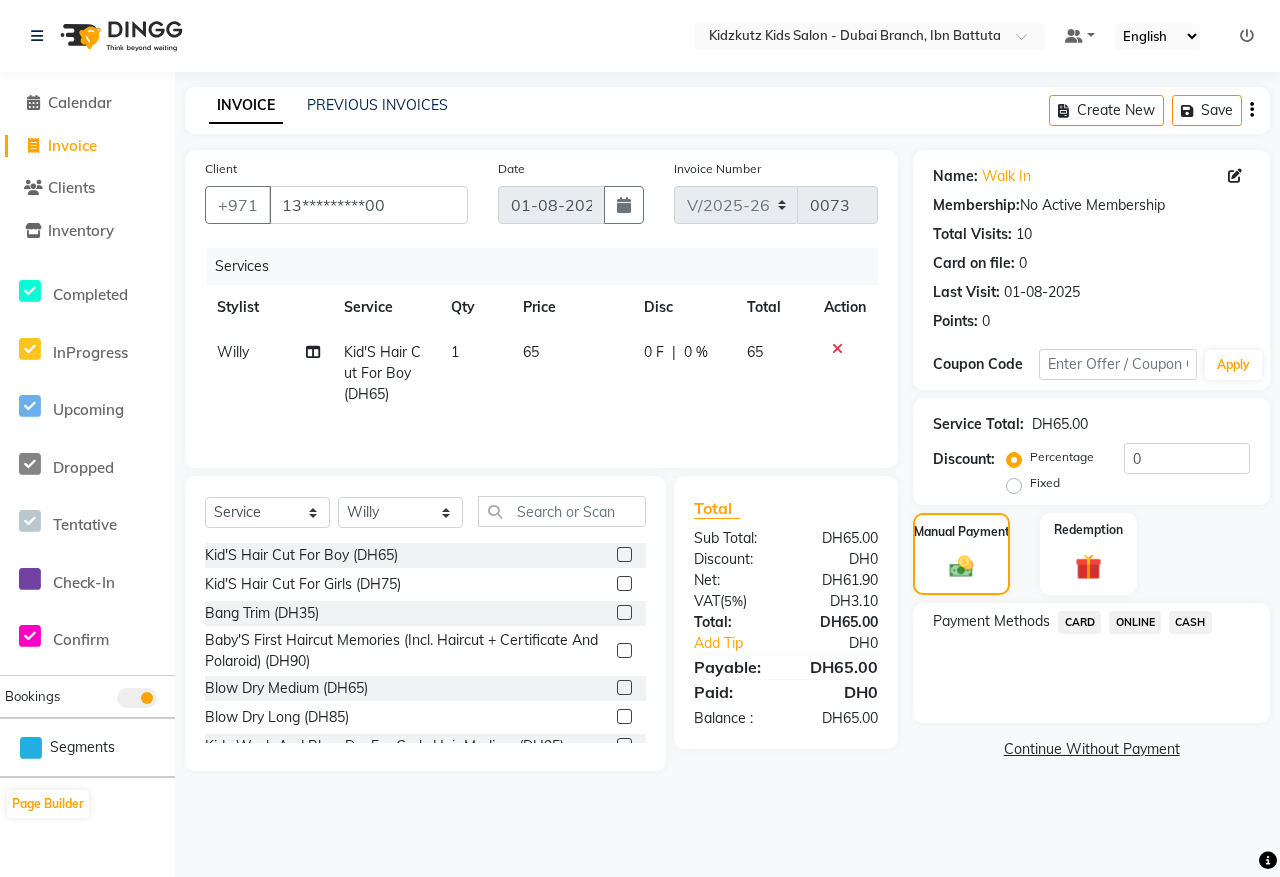 click on "CASH" 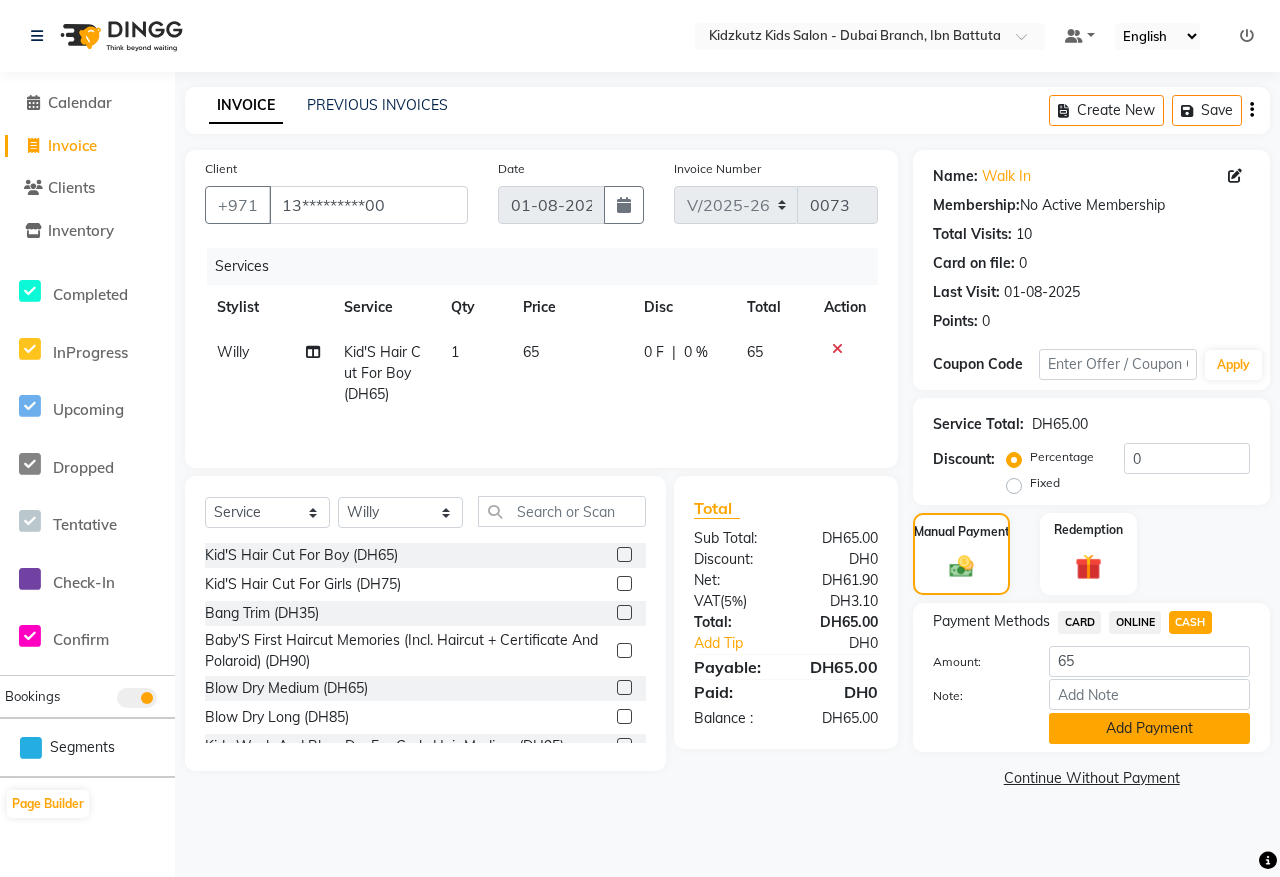 click on "Add Payment" 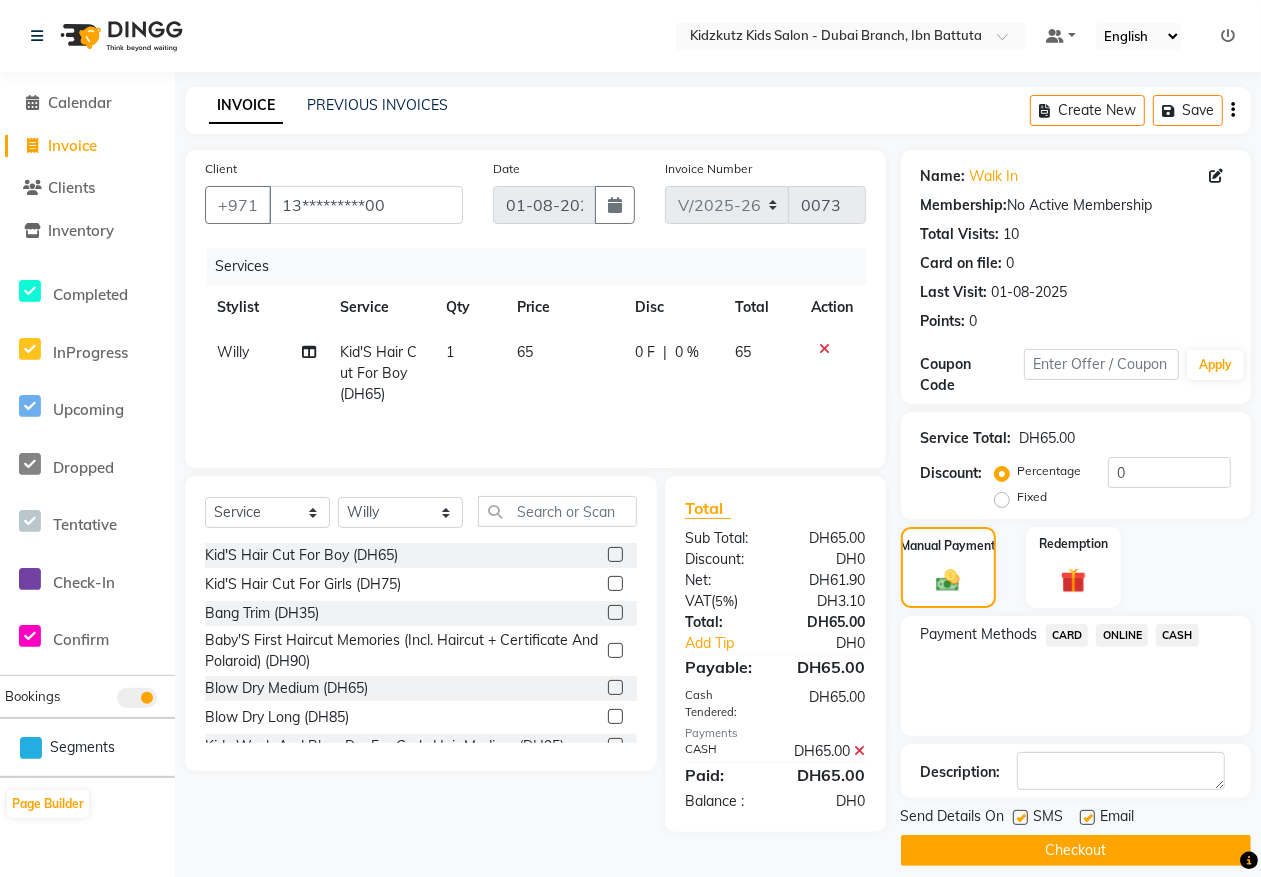 click on "Checkout" 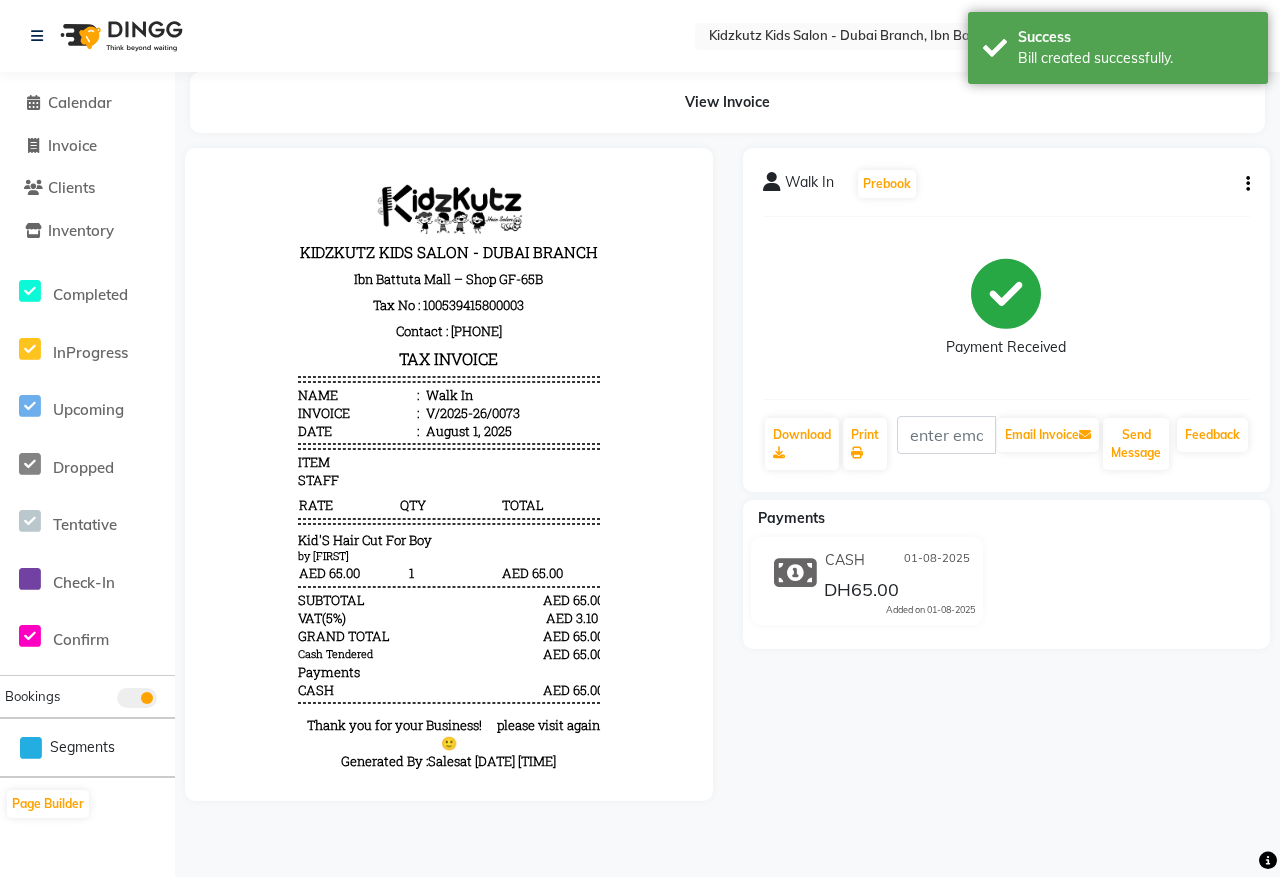 scroll, scrollTop: 0, scrollLeft: 0, axis: both 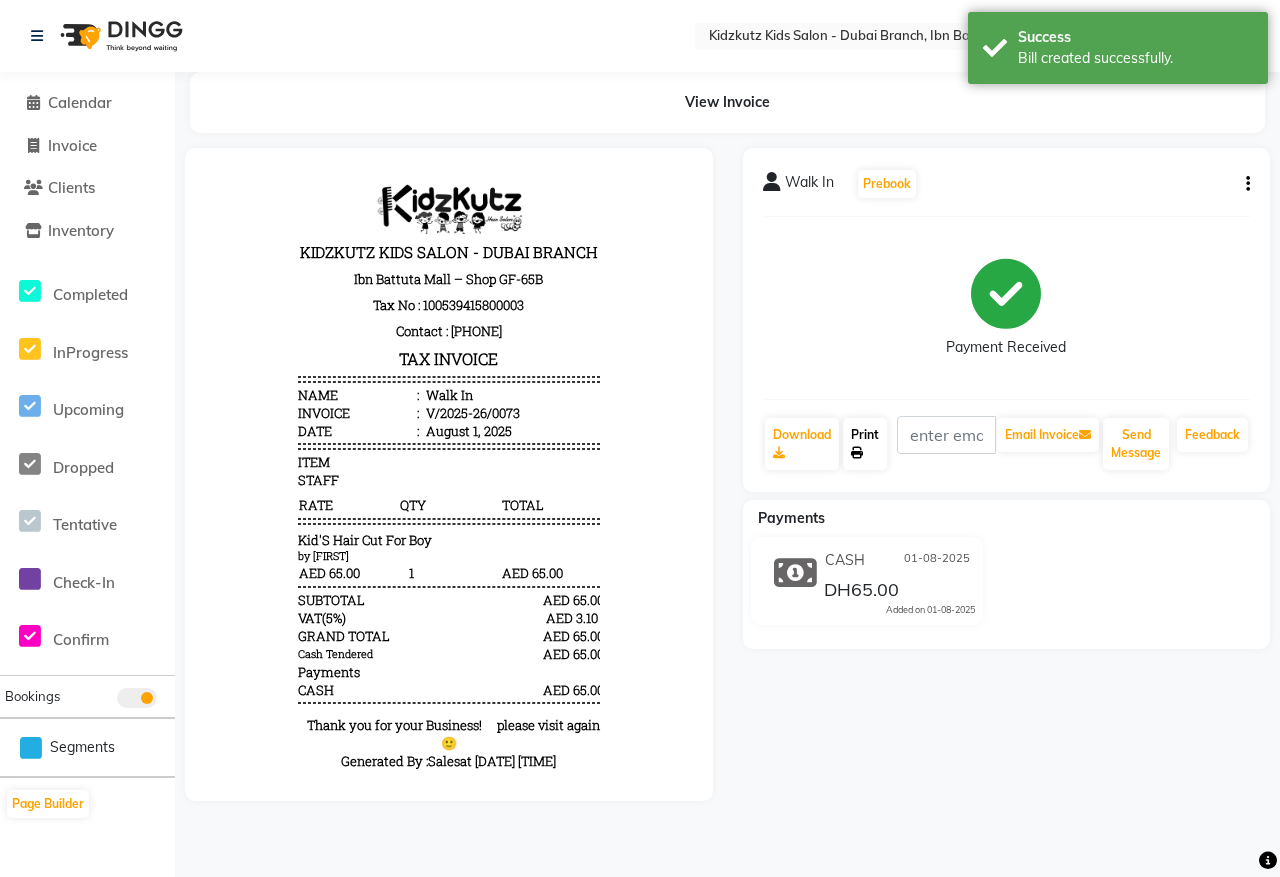 click on "Print" 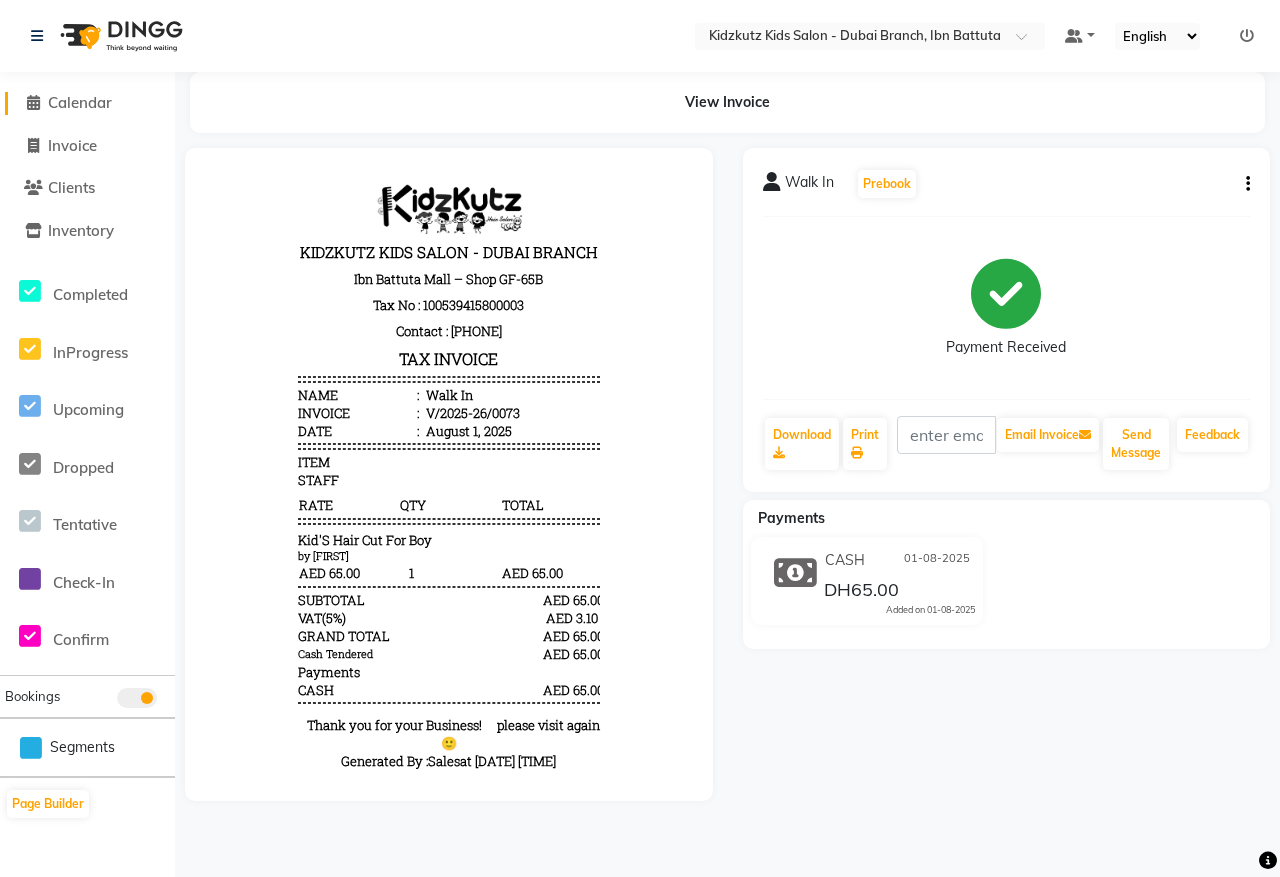 click on "Calendar" 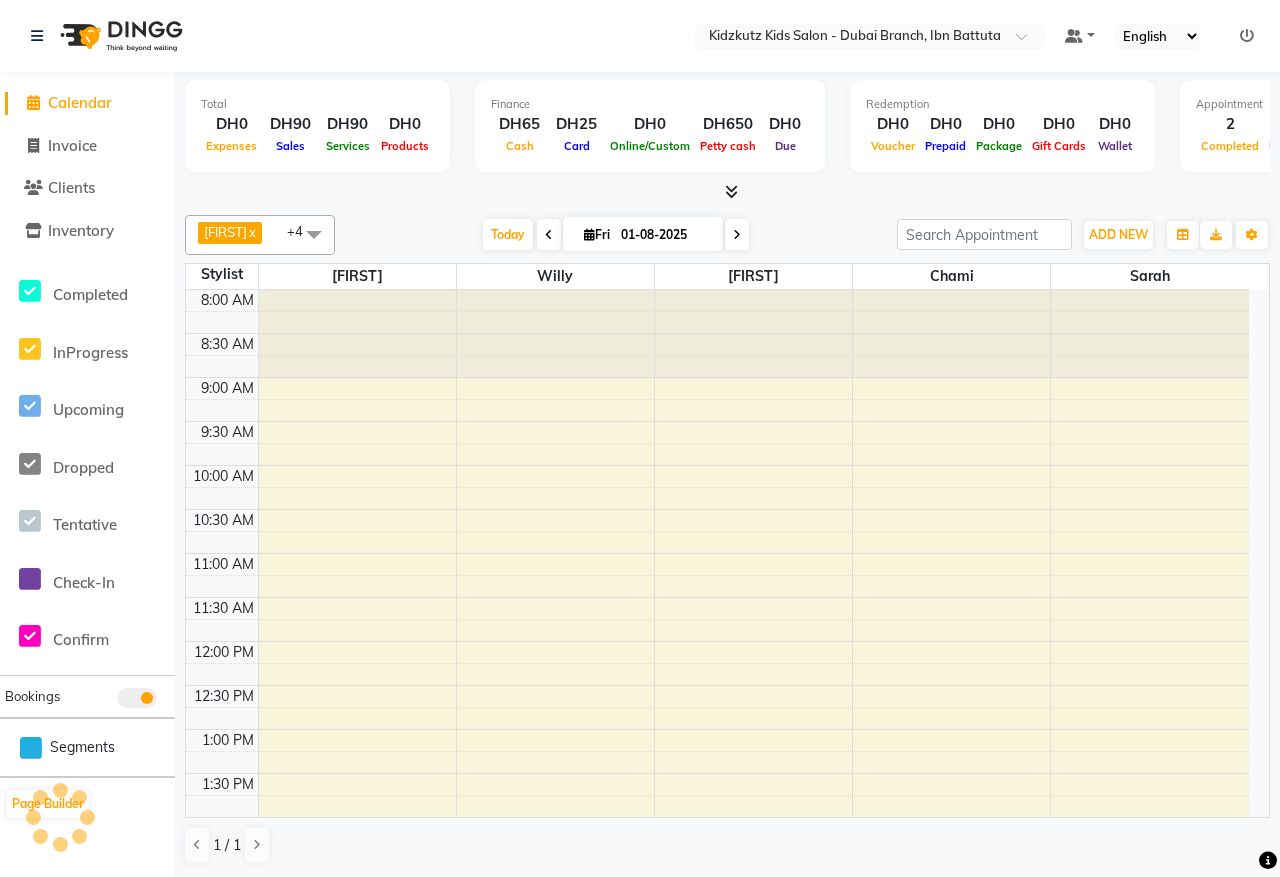 scroll, scrollTop: 0, scrollLeft: 0, axis: both 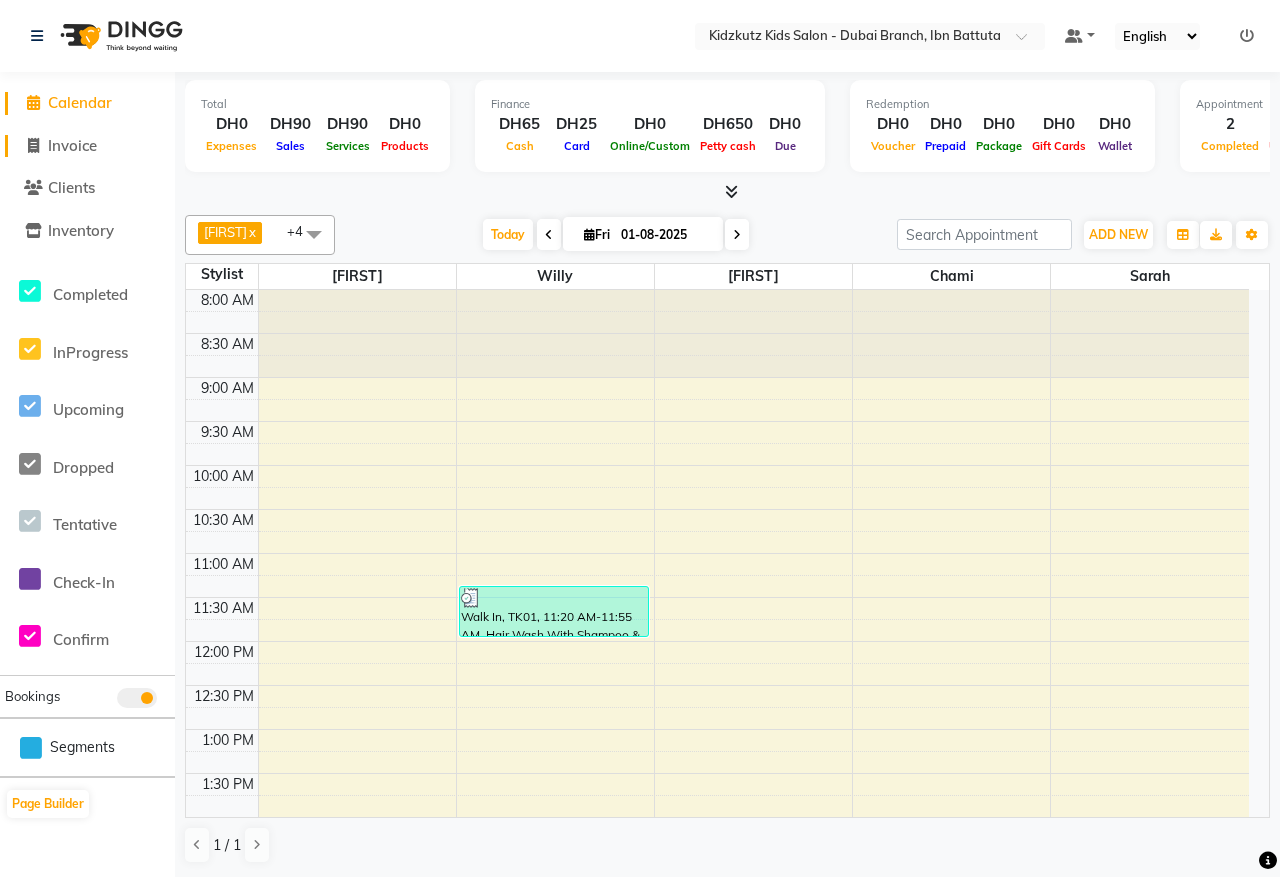 click on "Invoice" 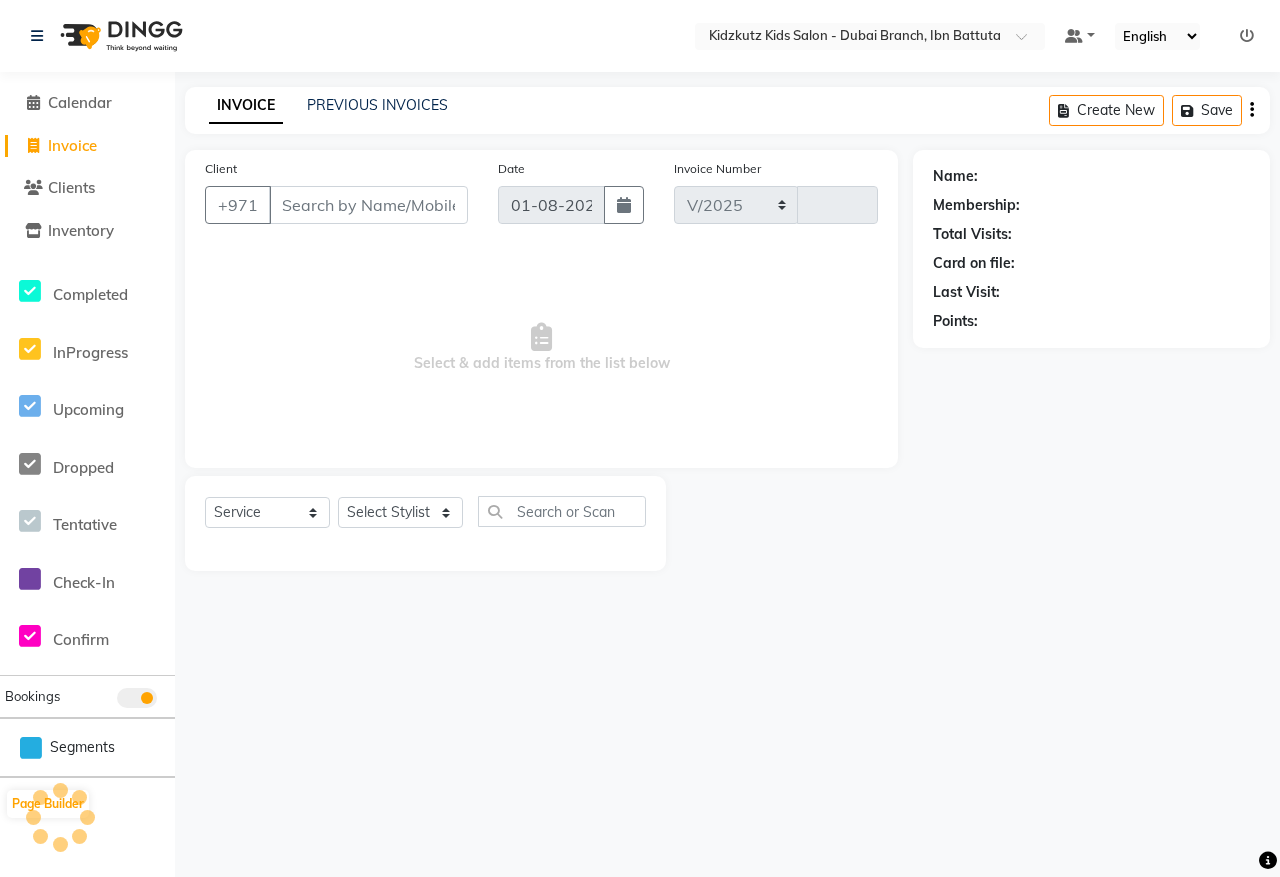 select on "8554" 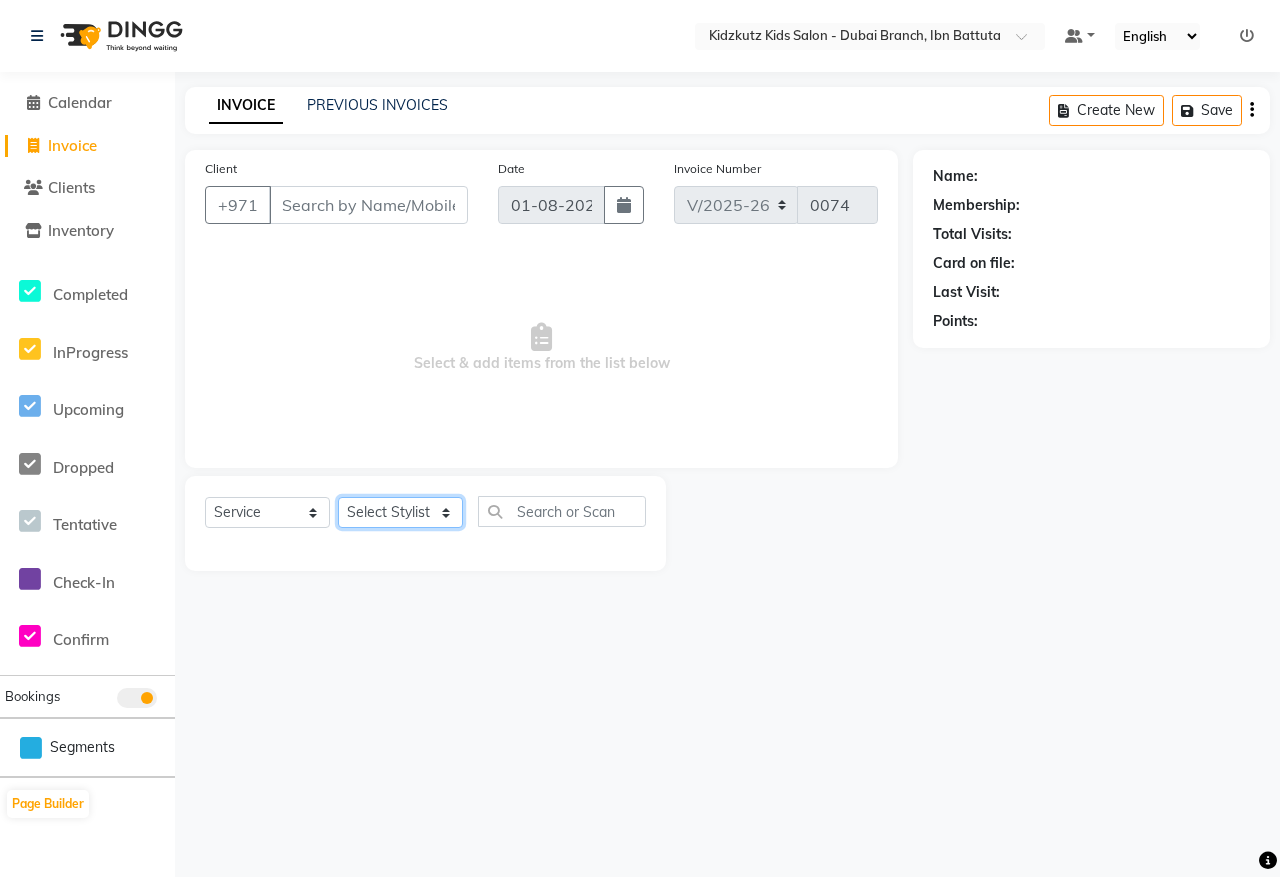 click on "Select Stylist Aris Barber6 Chami Mr. Marwan Sales Sarah Victor Willy" 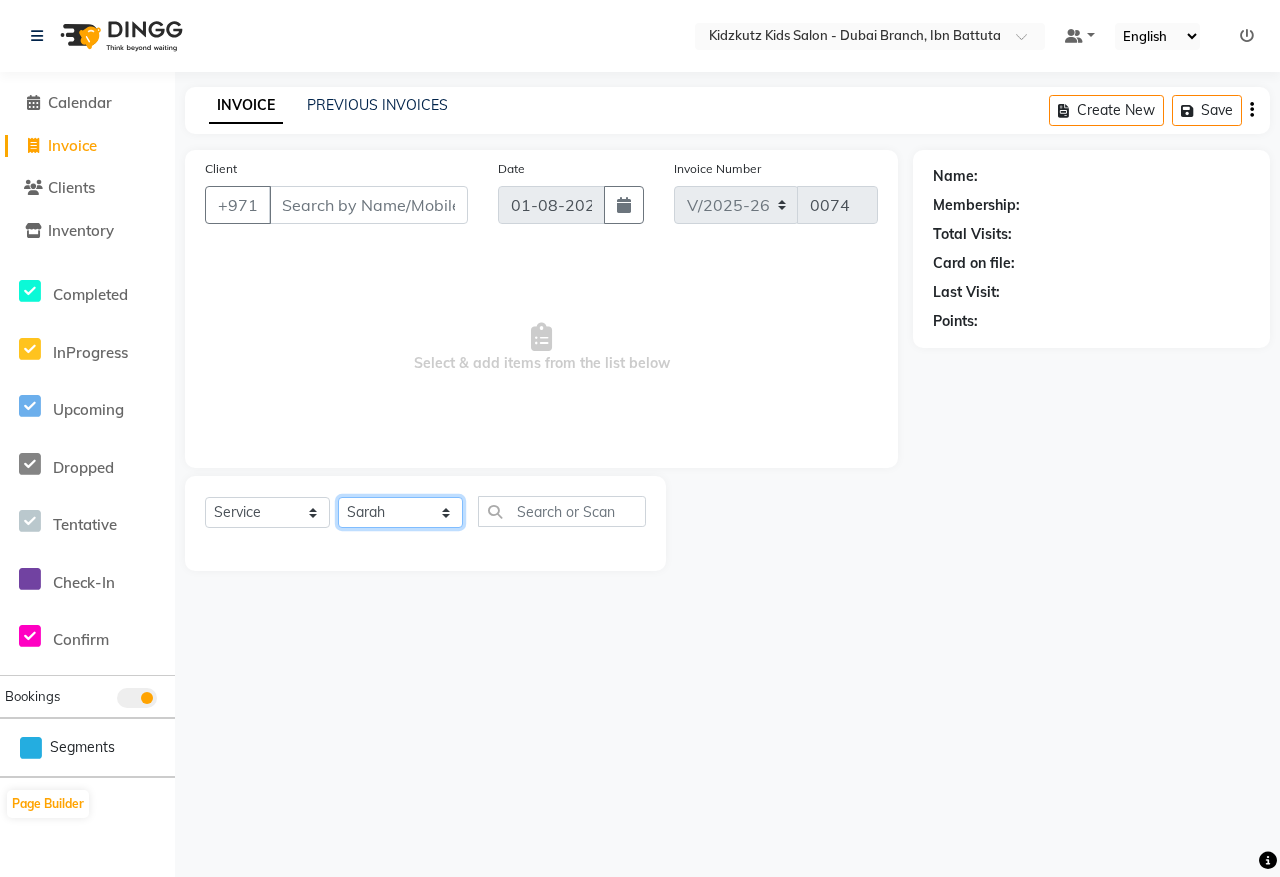 click on "Select Stylist Aris Barber6 Chami Mr. Marwan Sales Sarah Victor Willy" 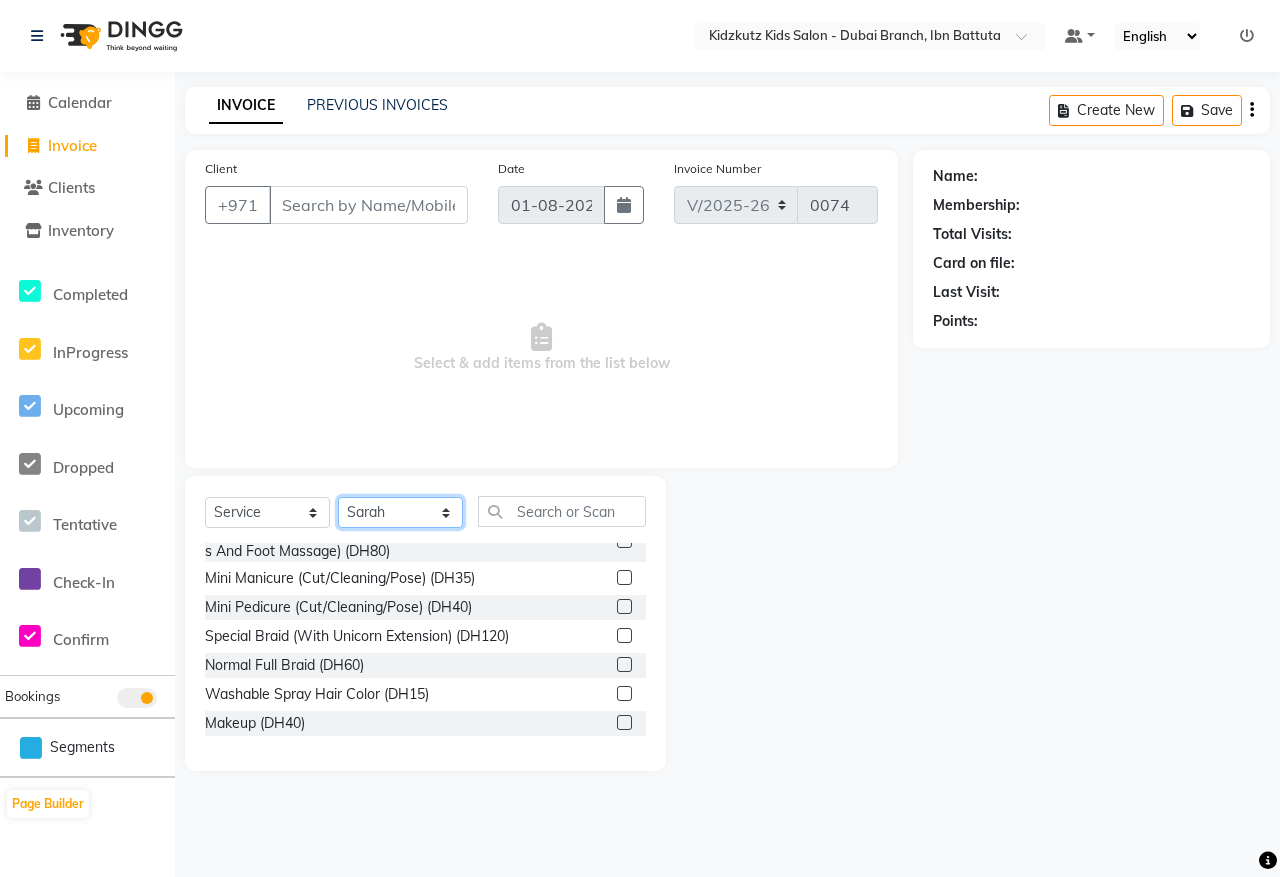 scroll, scrollTop: 328, scrollLeft: 0, axis: vertical 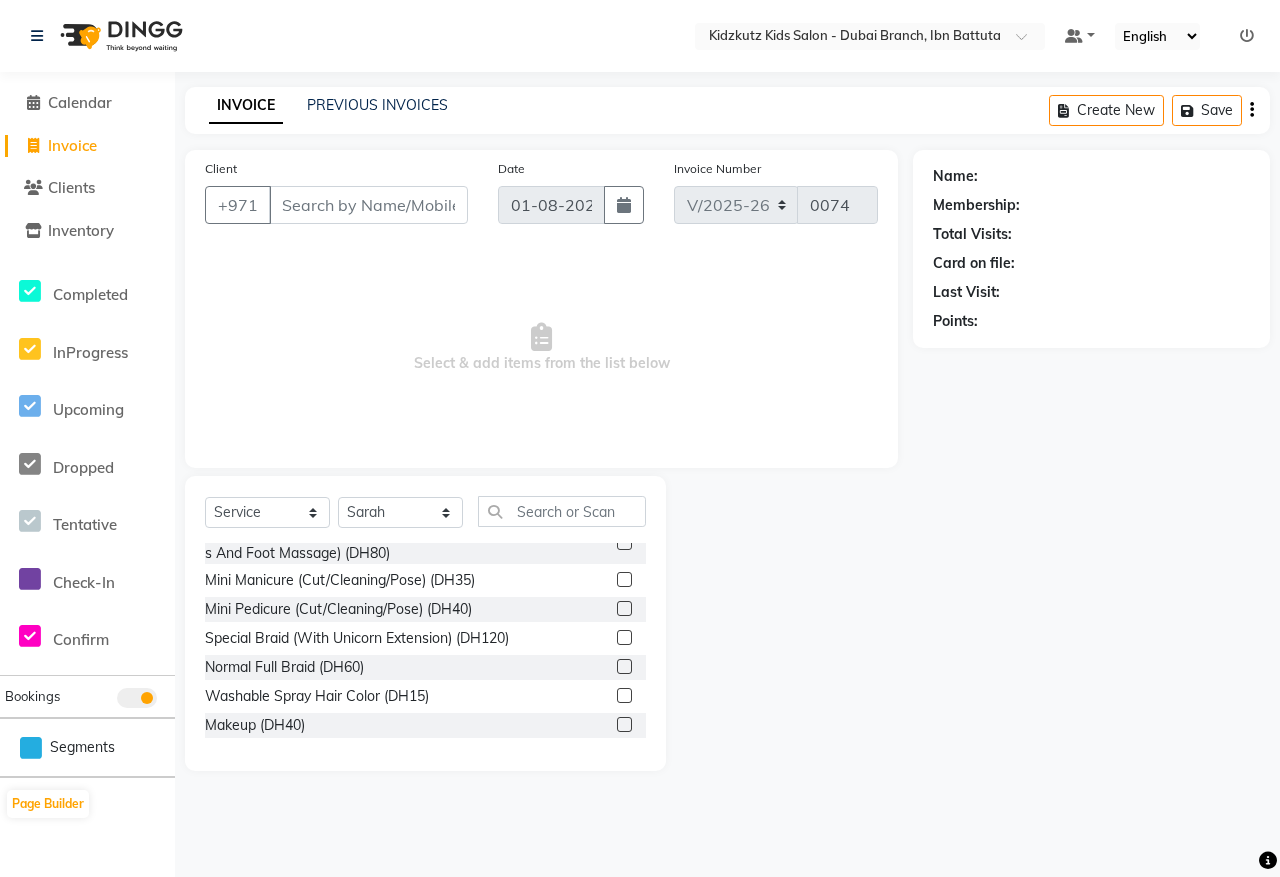 click 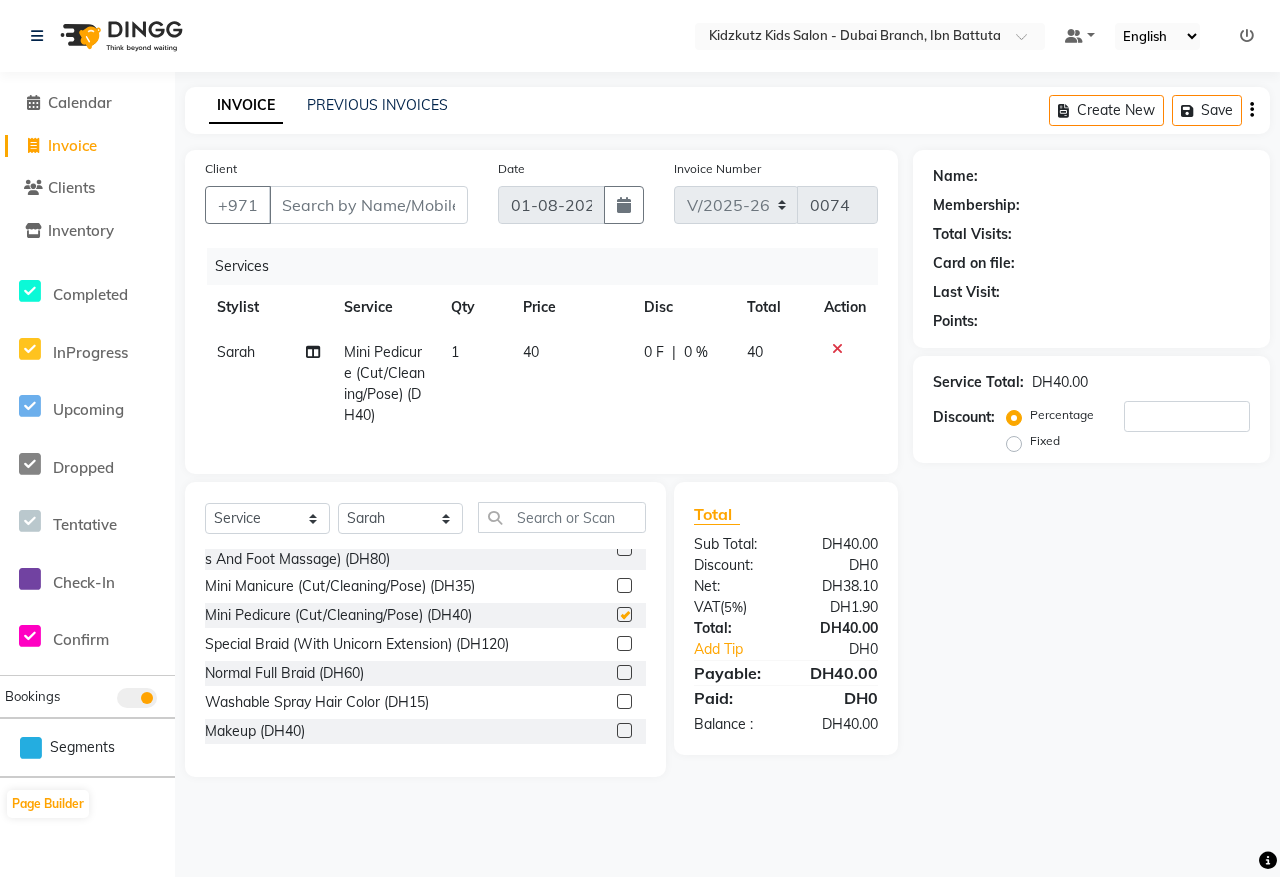 checkbox on "false" 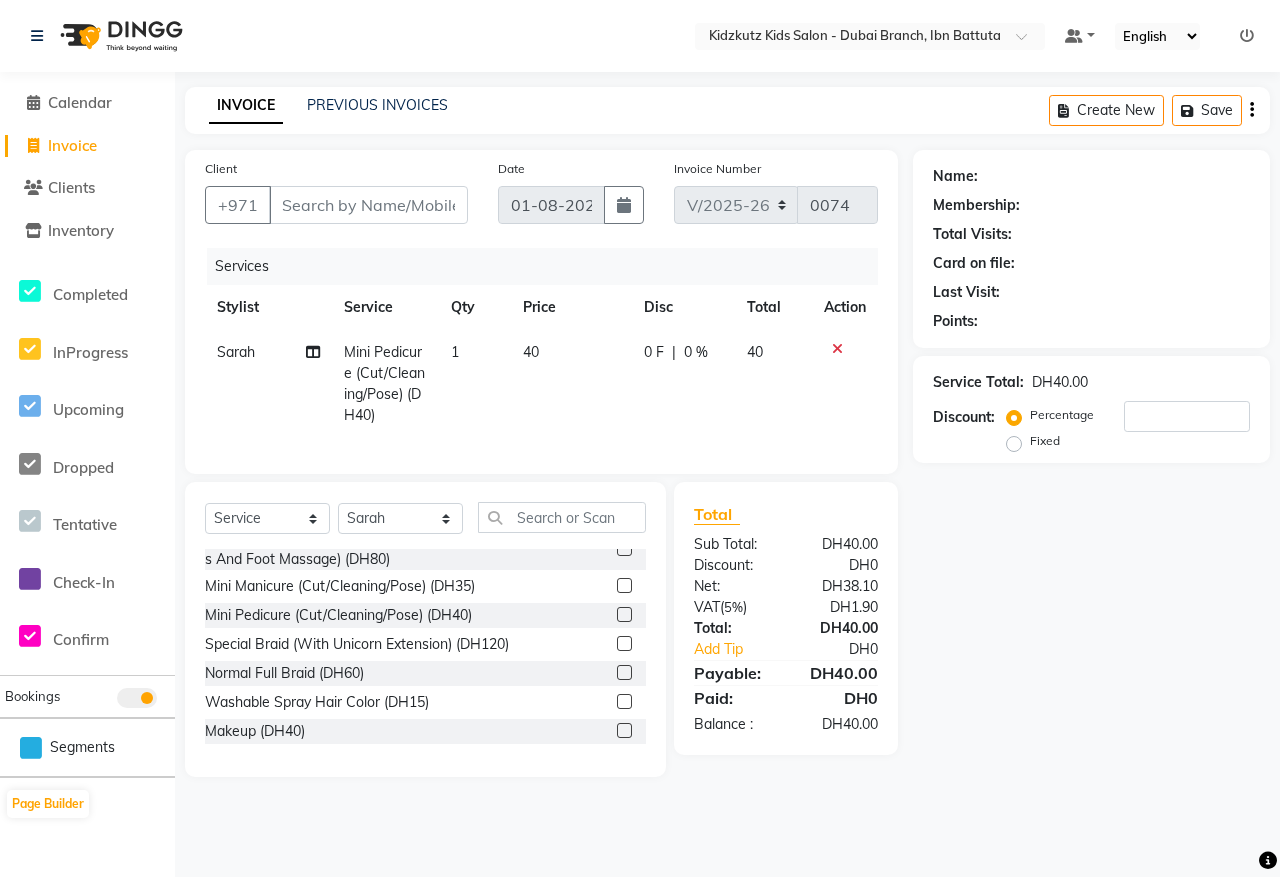 click 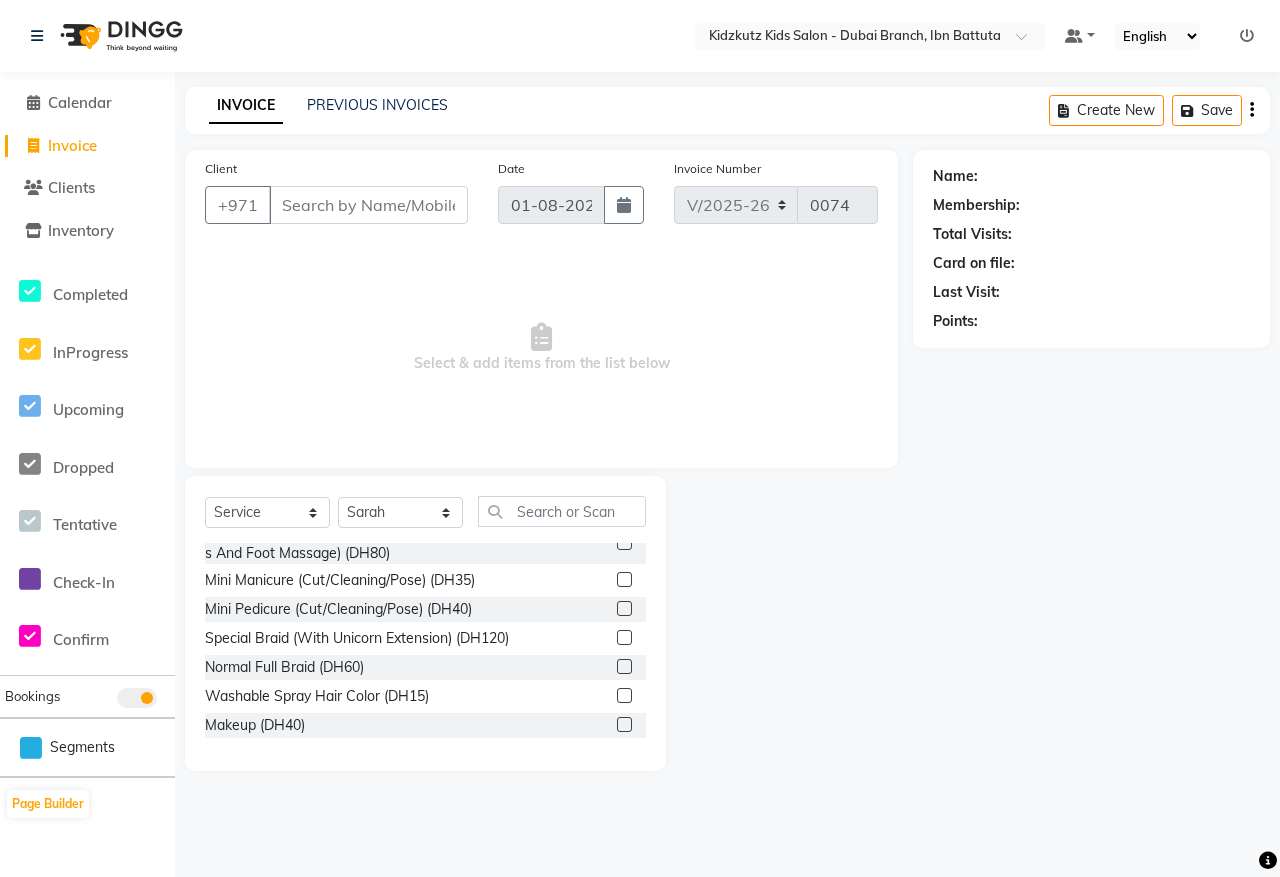 click 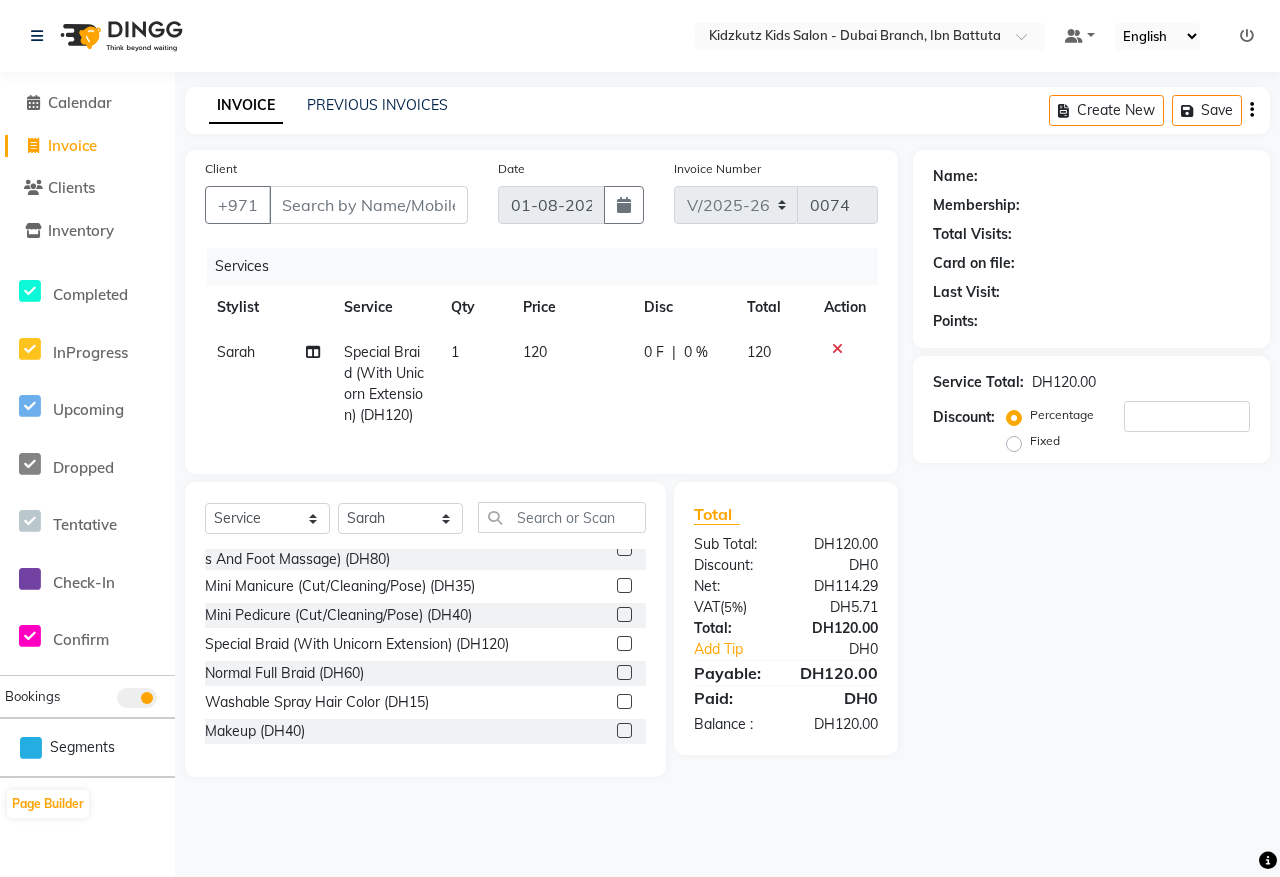 click 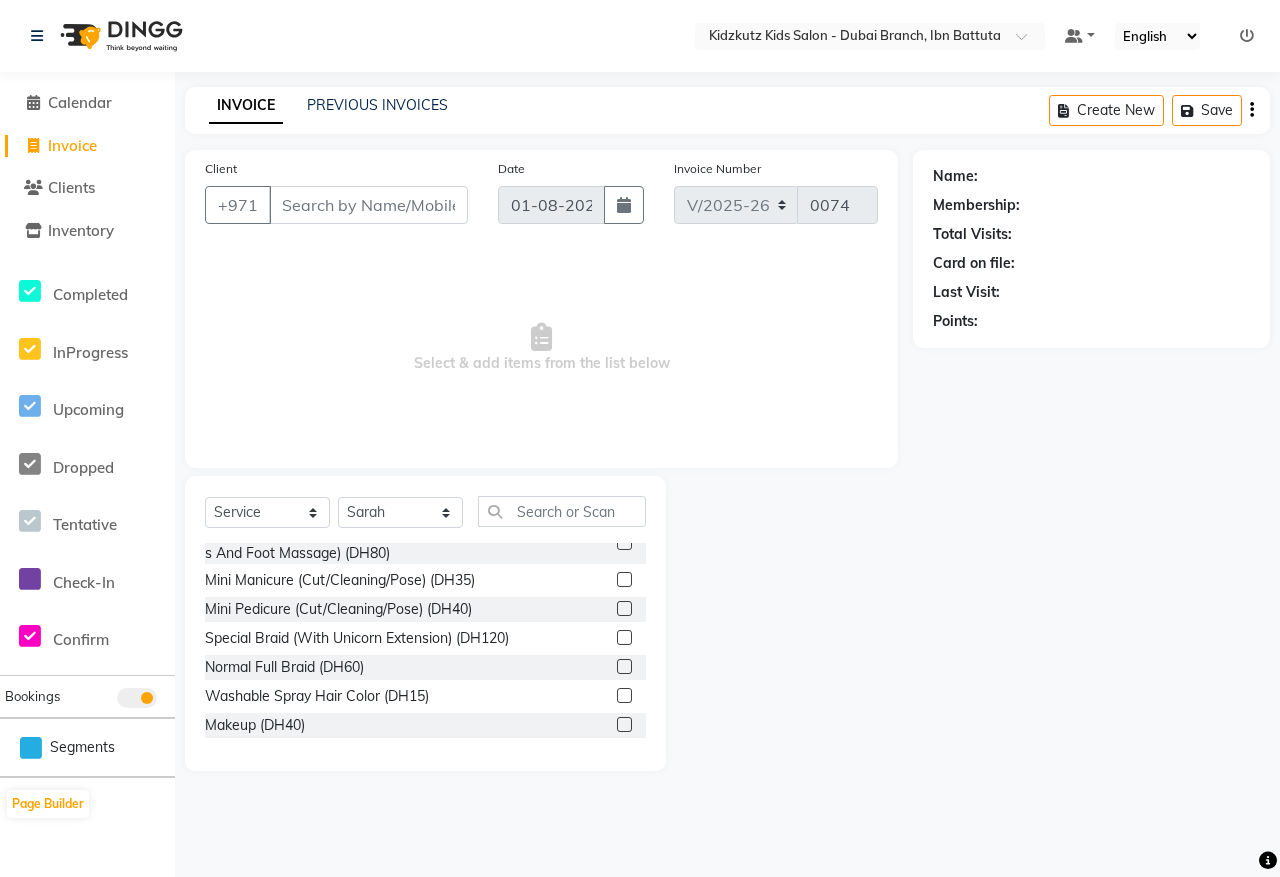 click 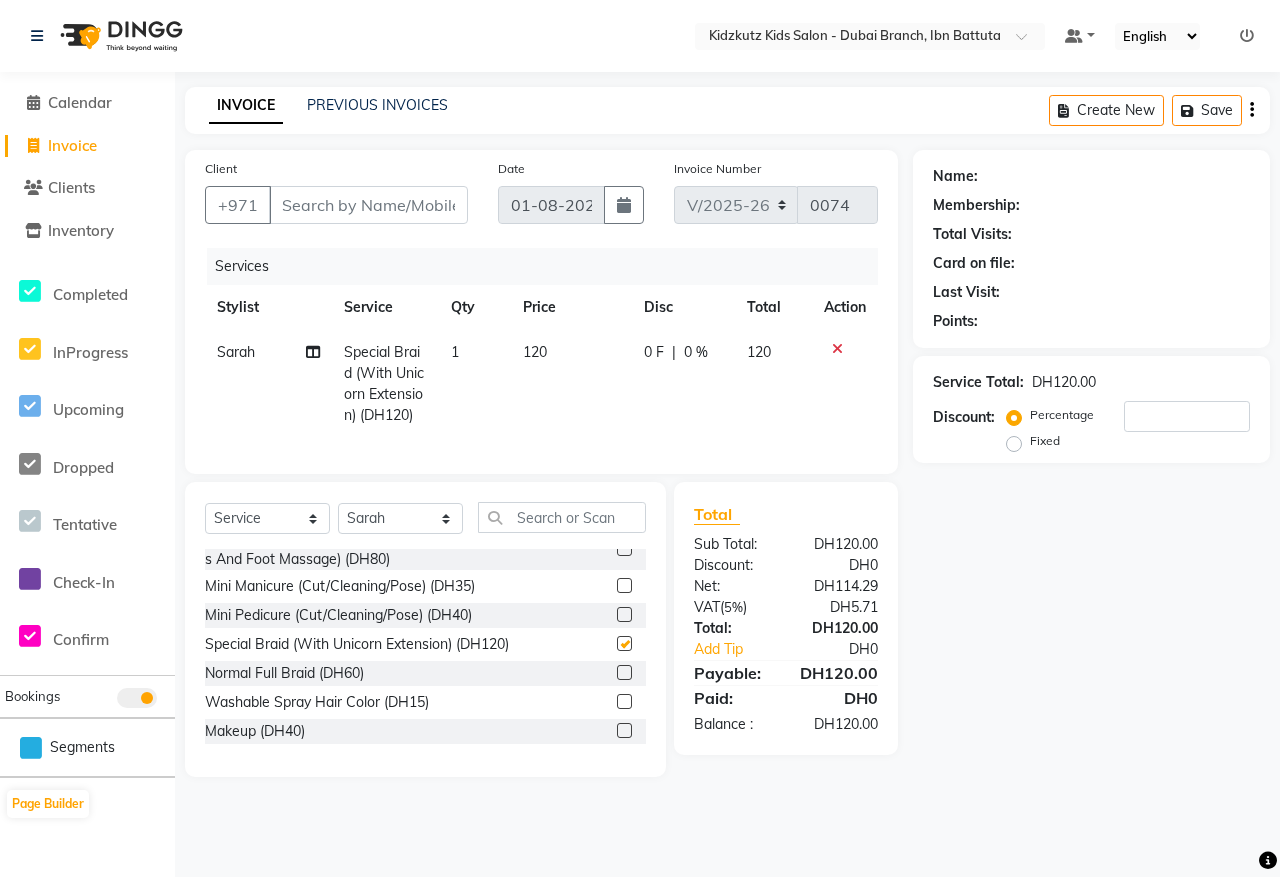 checkbox on "false" 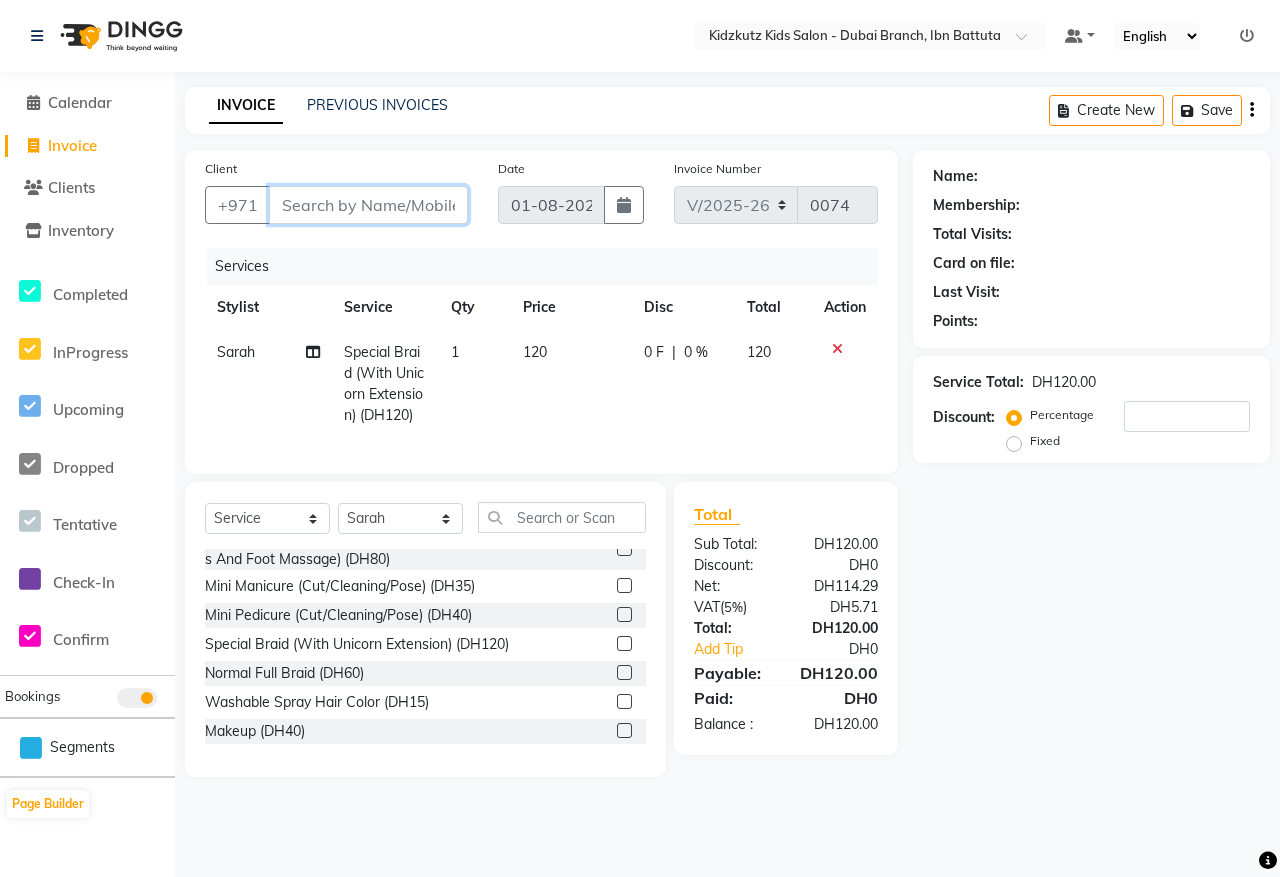 click on "Client" at bounding box center [368, 205] 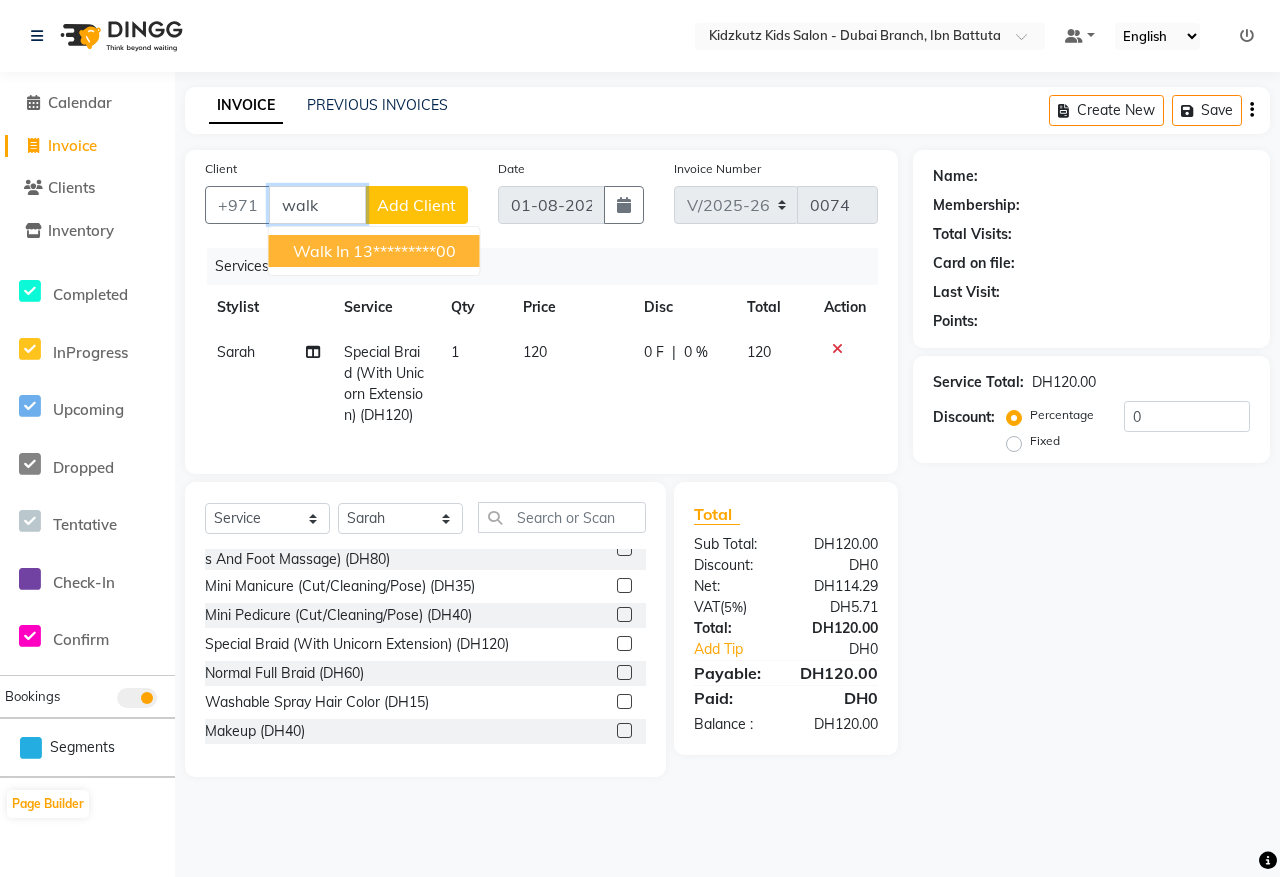 click on "13*********00" at bounding box center [404, 251] 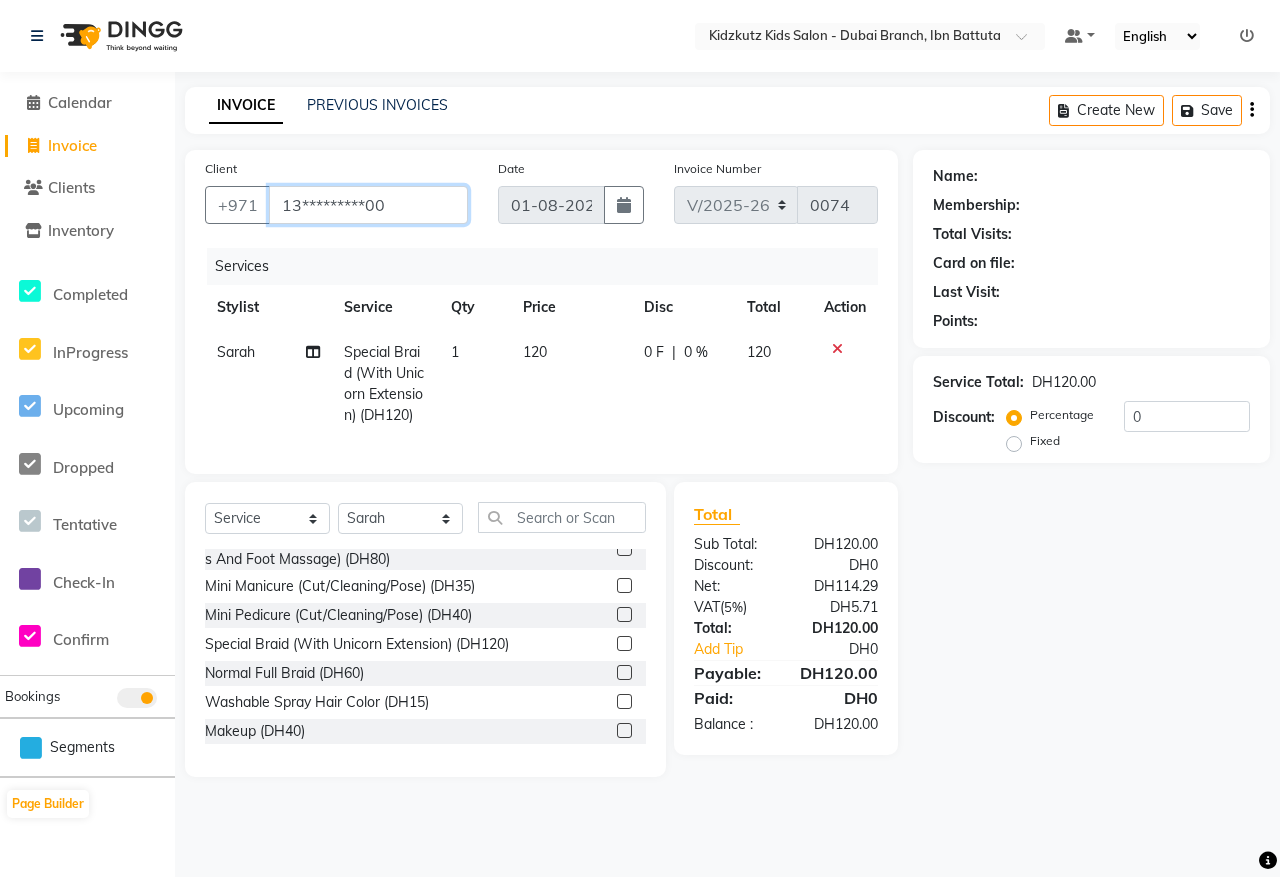 type on "13*********00" 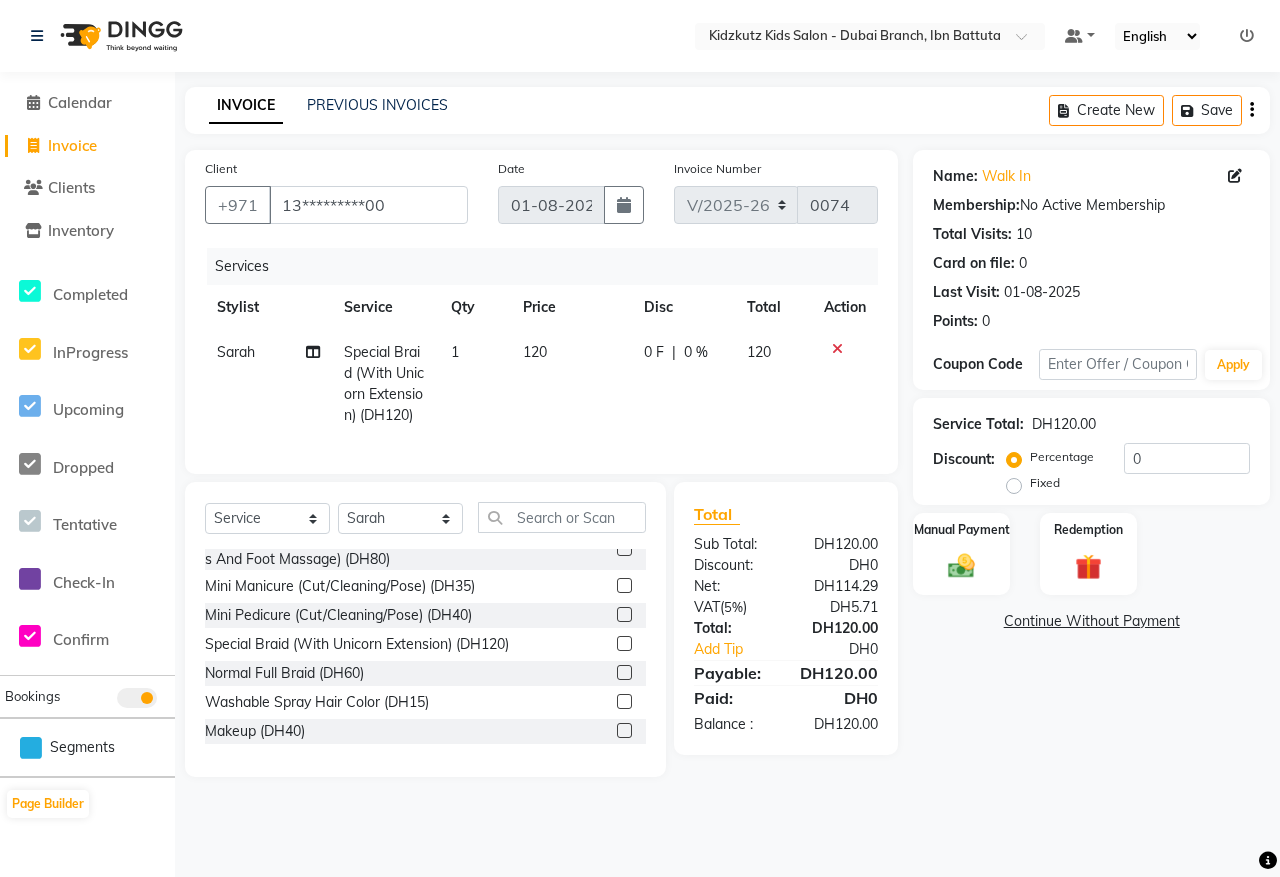 click 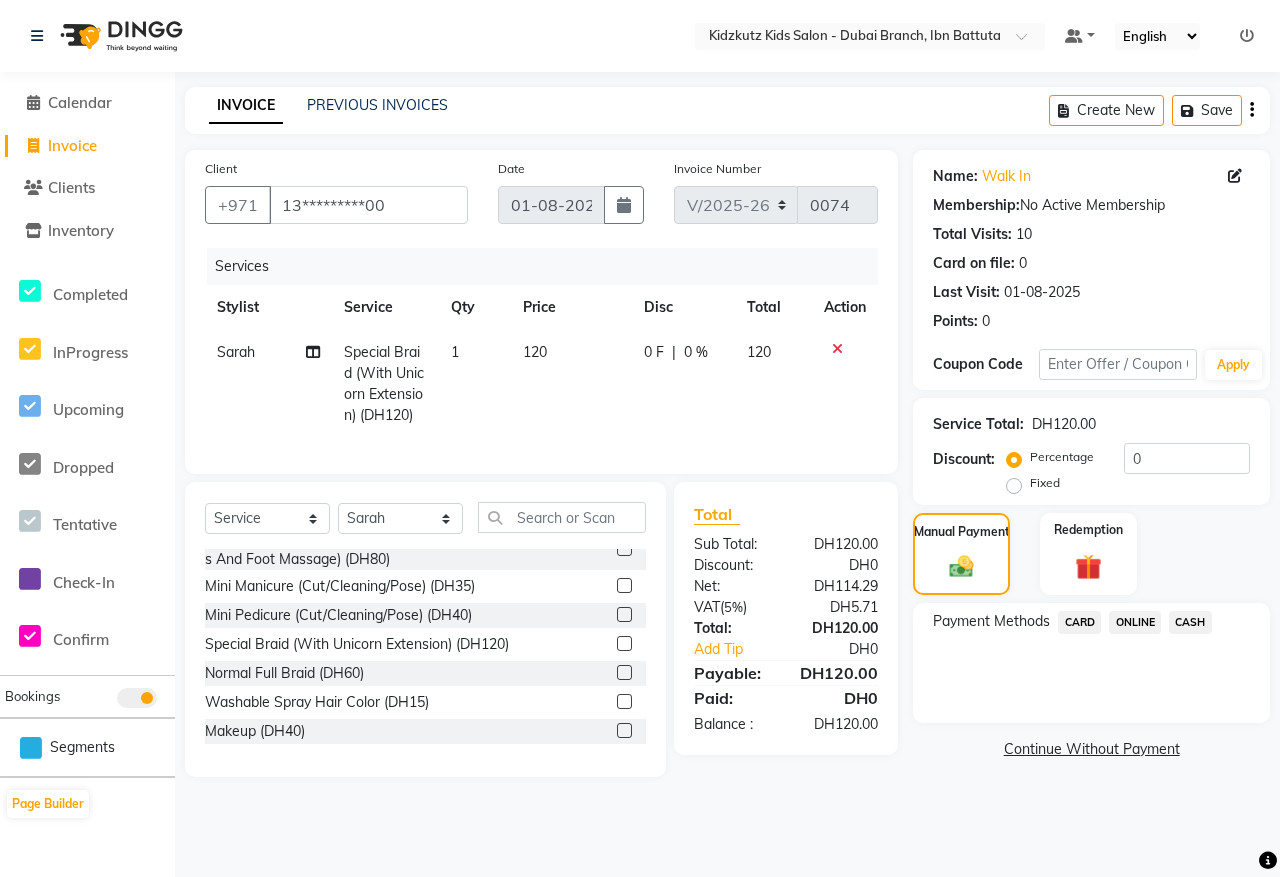 click on "CARD" 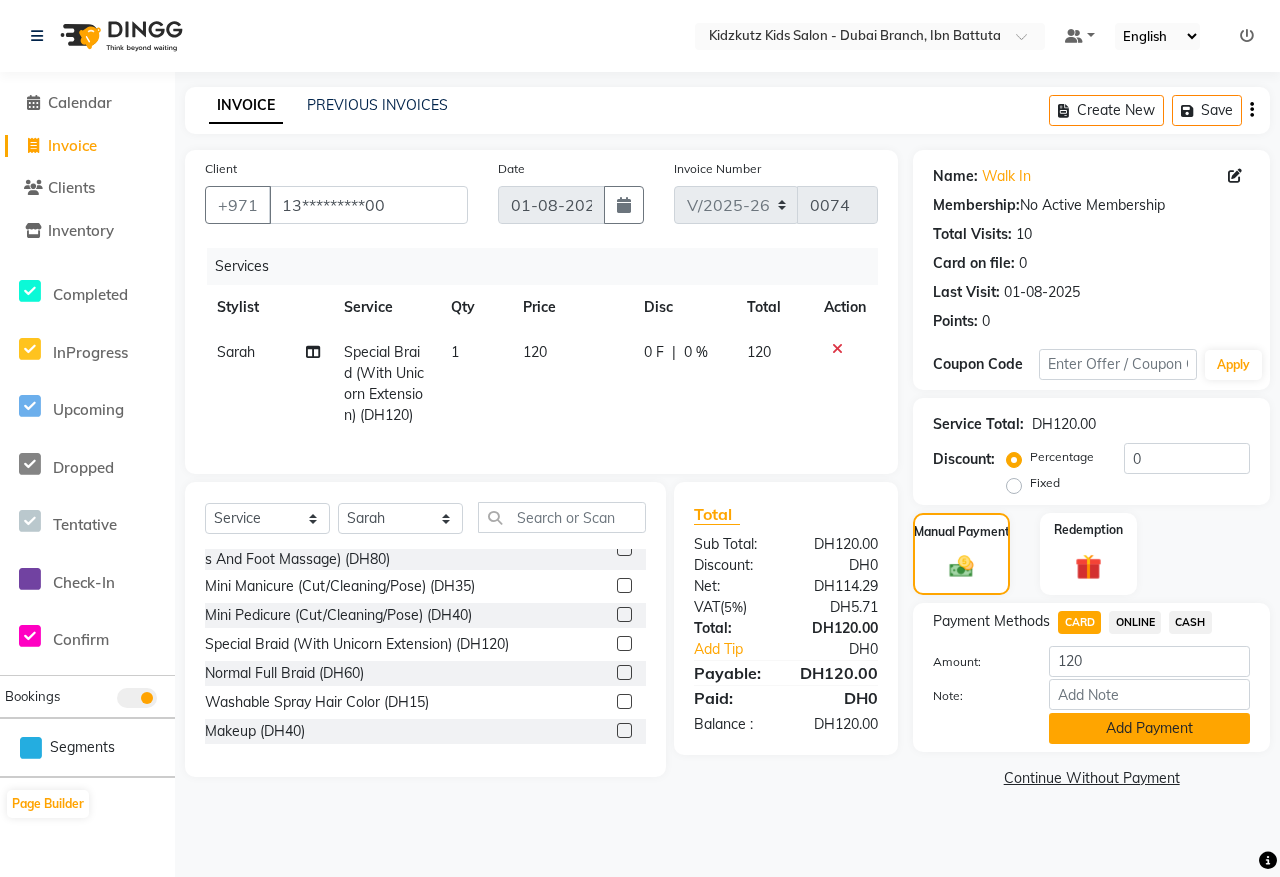 click on "Add Payment" 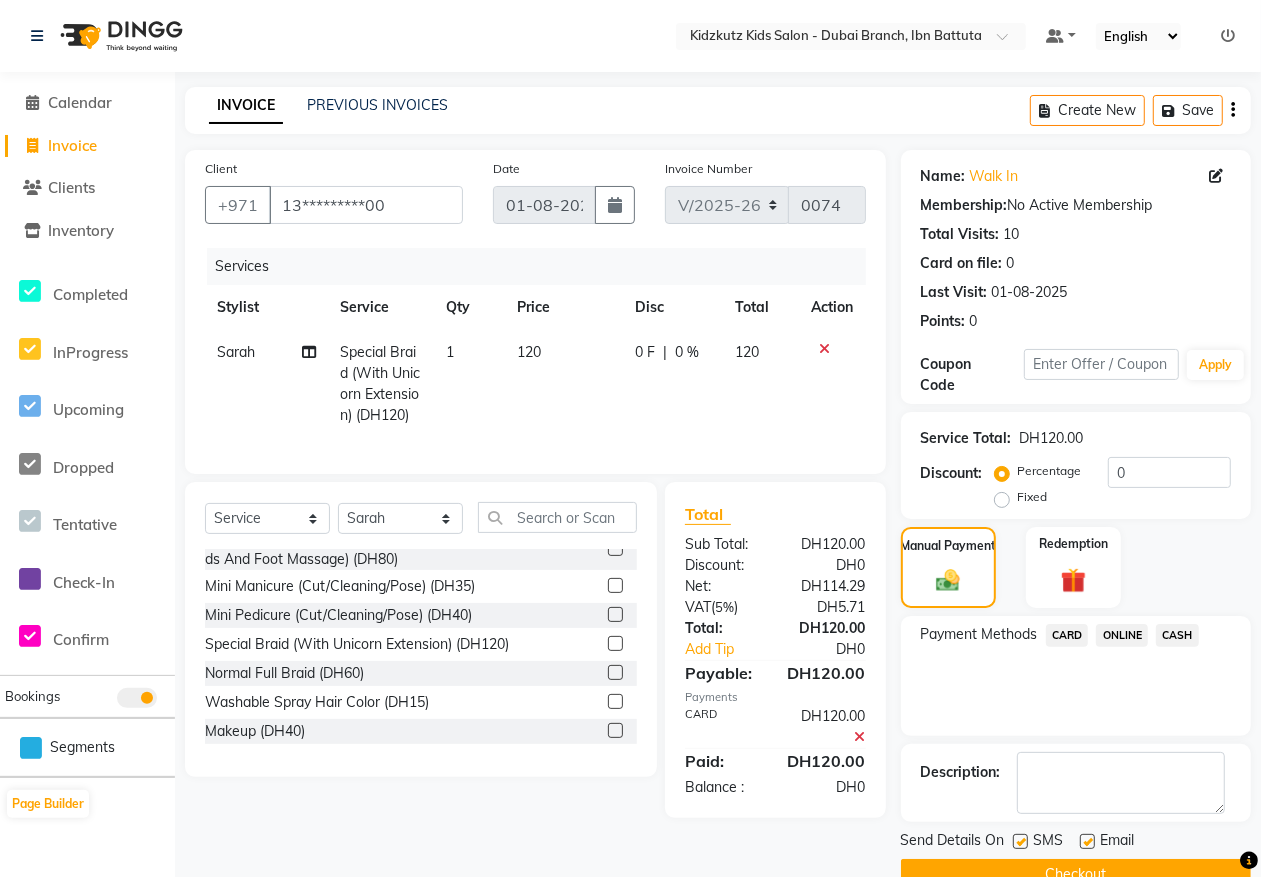 click on "Checkout" 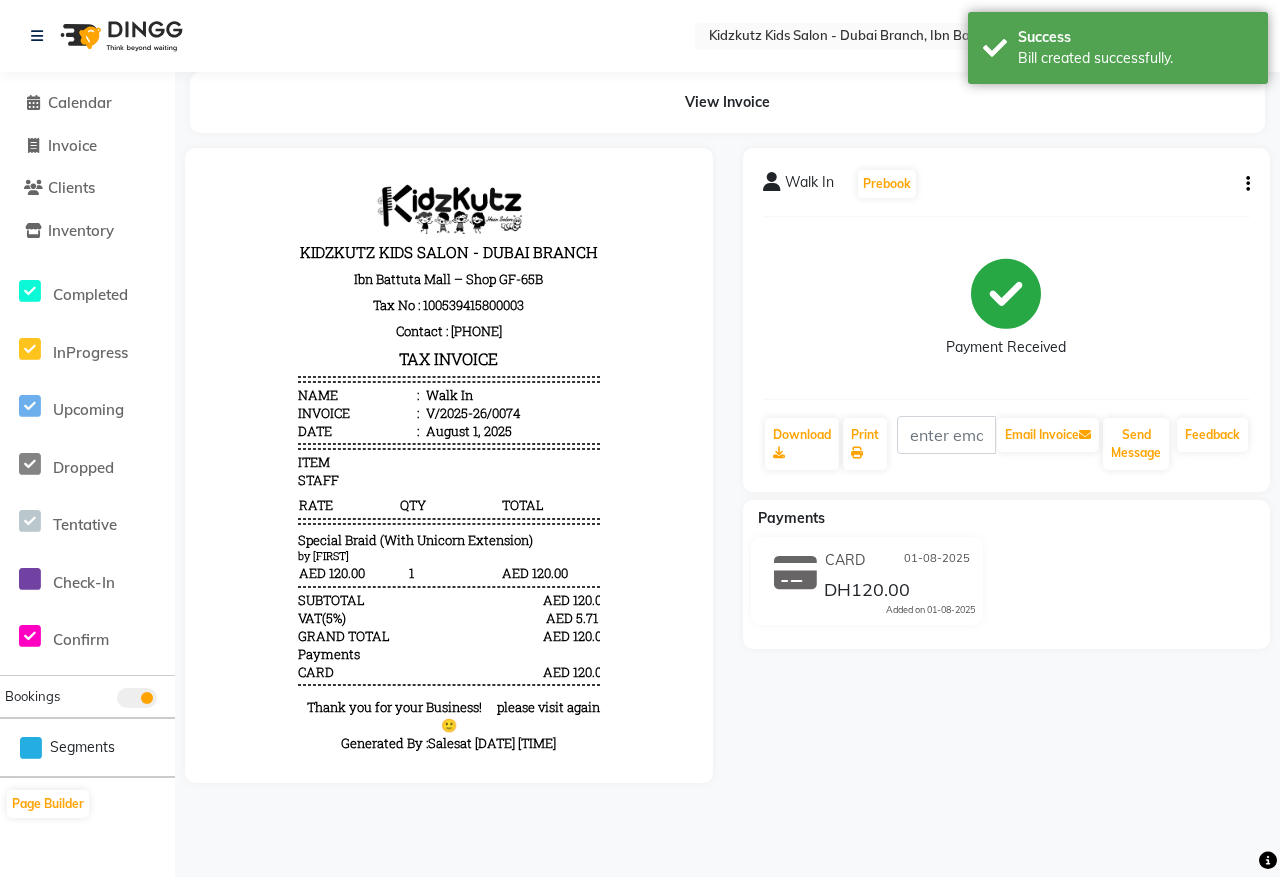 scroll, scrollTop: 0, scrollLeft: 0, axis: both 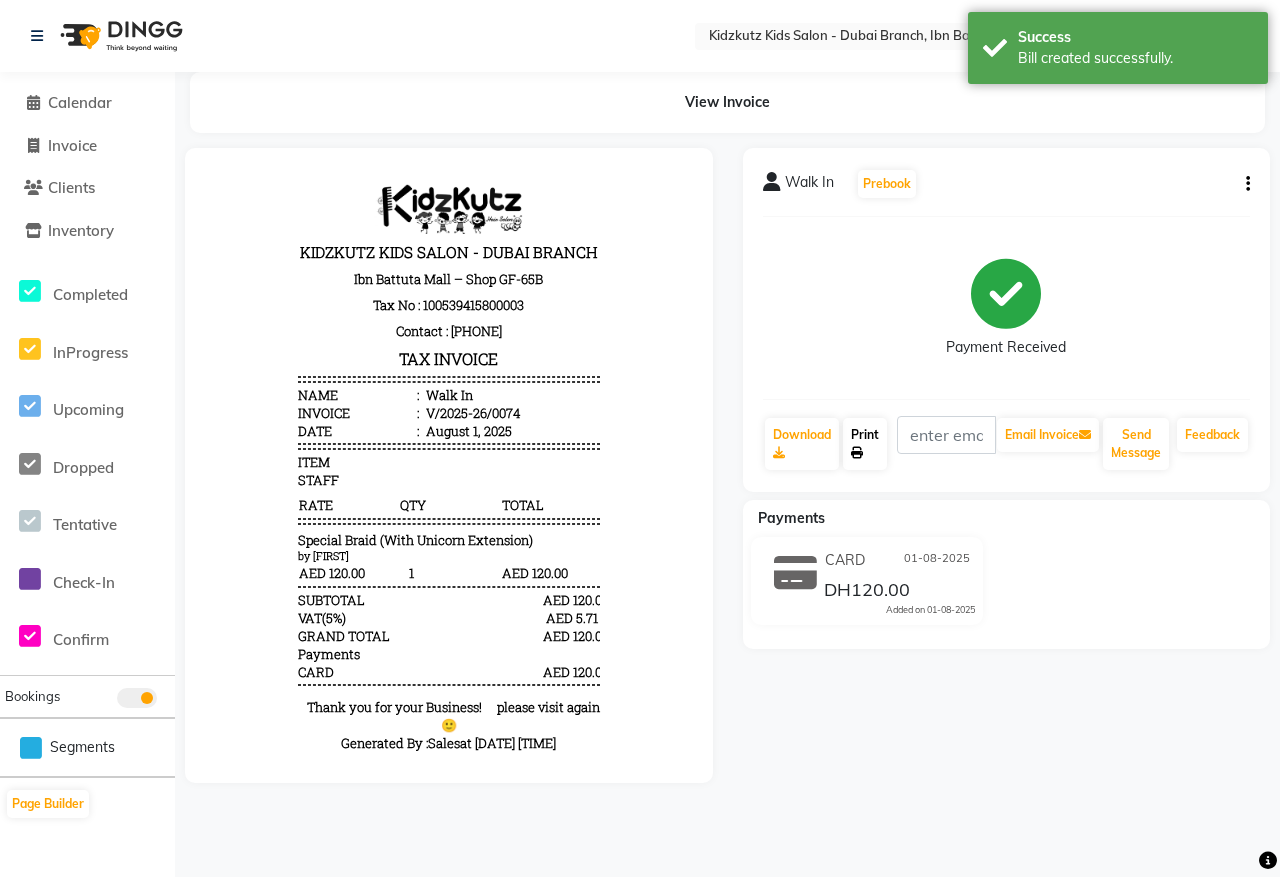 click 